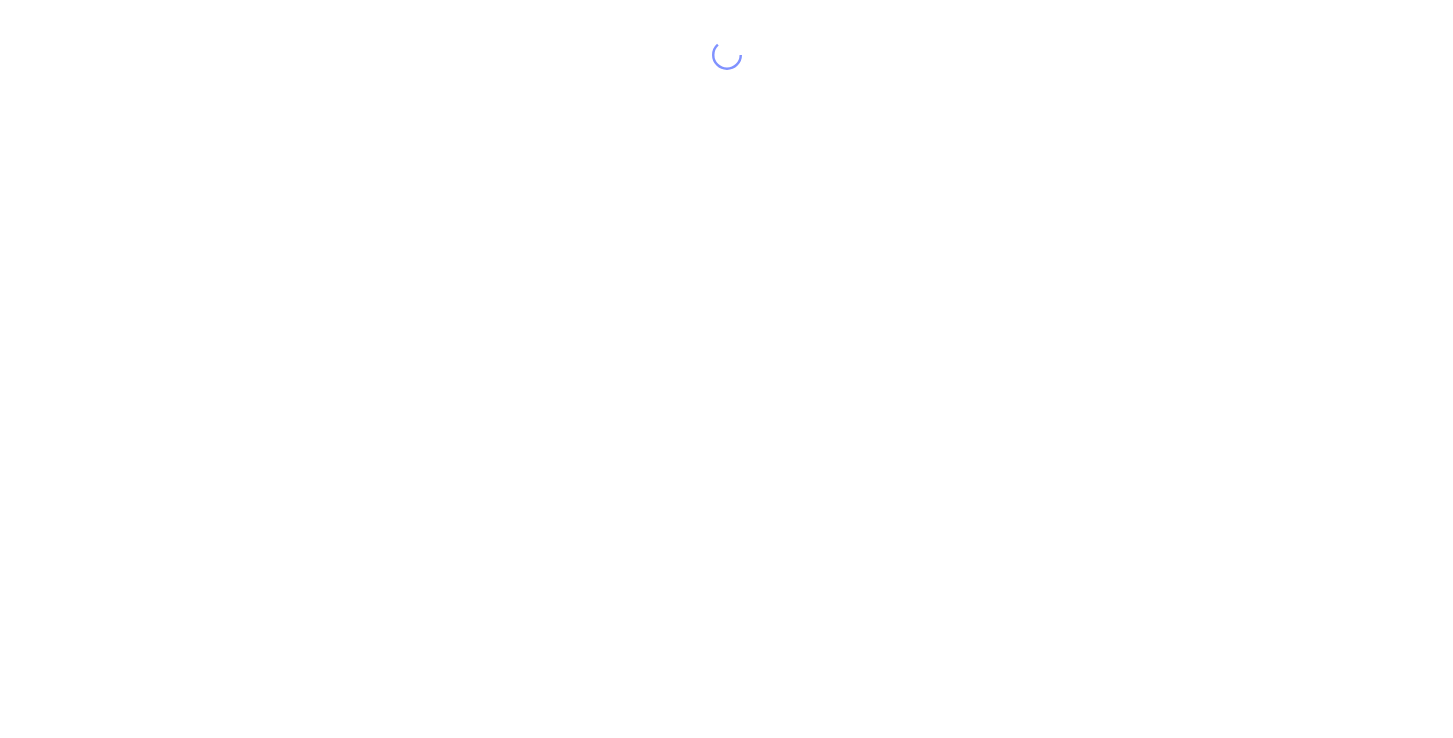 scroll, scrollTop: 0, scrollLeft: 0, axis: both 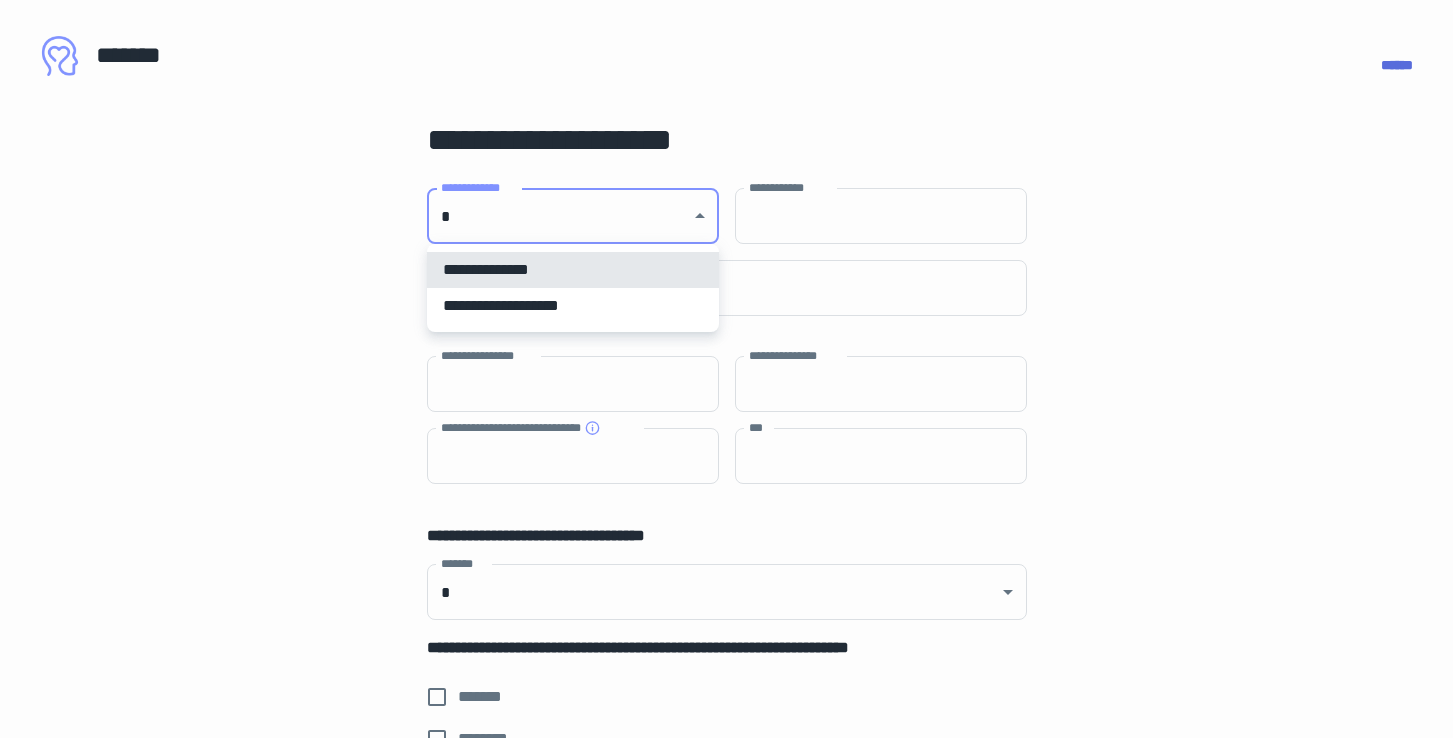 click on "[FIRST] [LAST] [ADDRESS] [CITY] [STATE] [ZIP] [COUNTRY] [PHONE] [EMAIL] [DOB] [AGE] [GENDER] [NATIONALITY] [PASSPORT] [DRIVERLICENSE] [CREDITCARD] [SSN]" at bounding box center (726, 369) 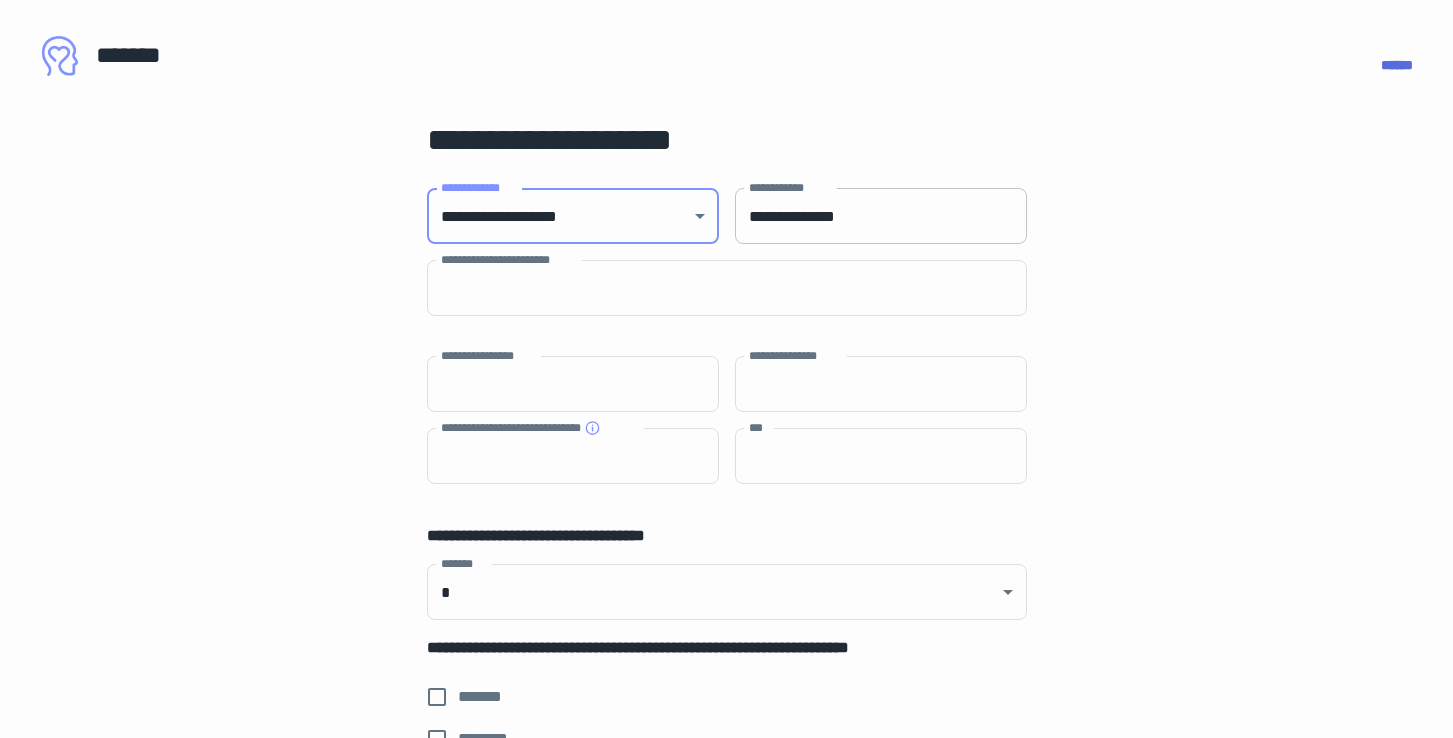 click on "**********" at bounding box center (881, 216) 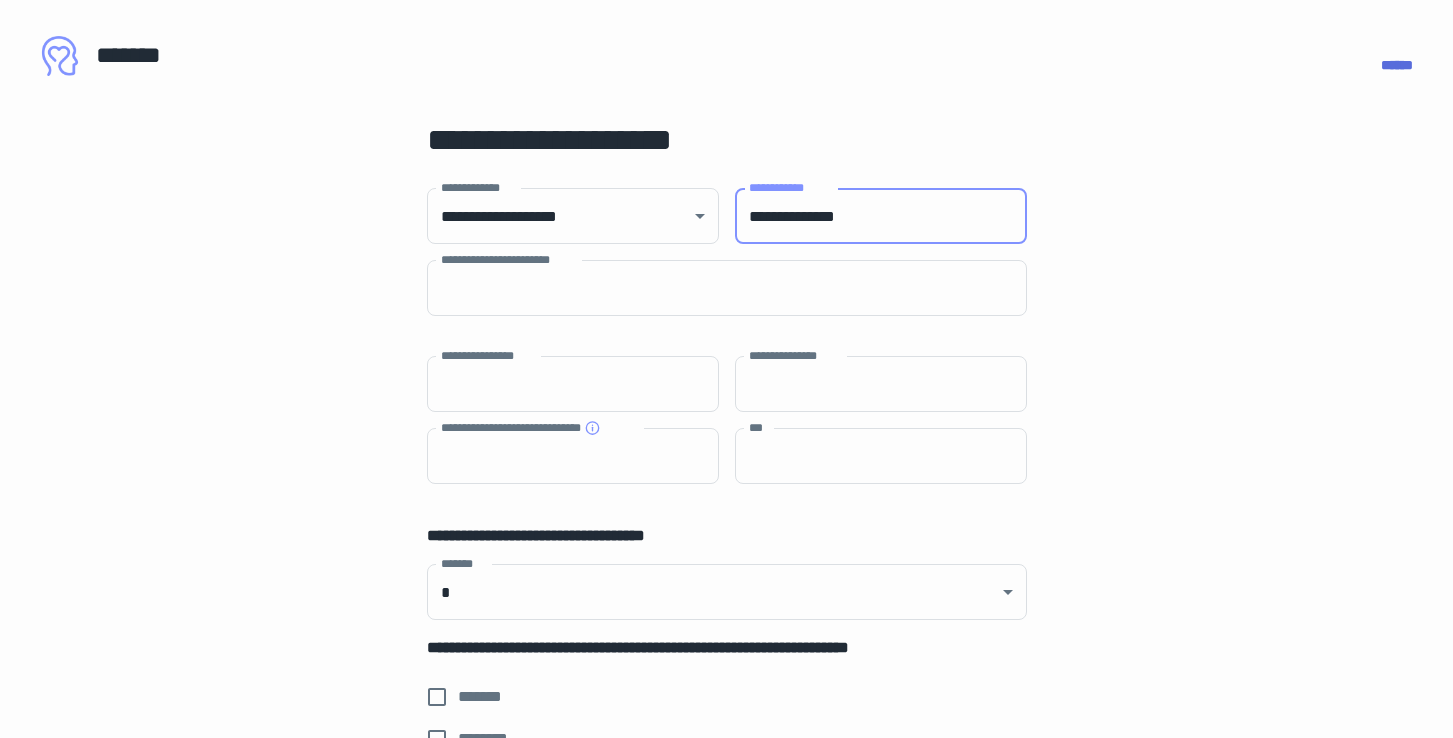 type on "**********" 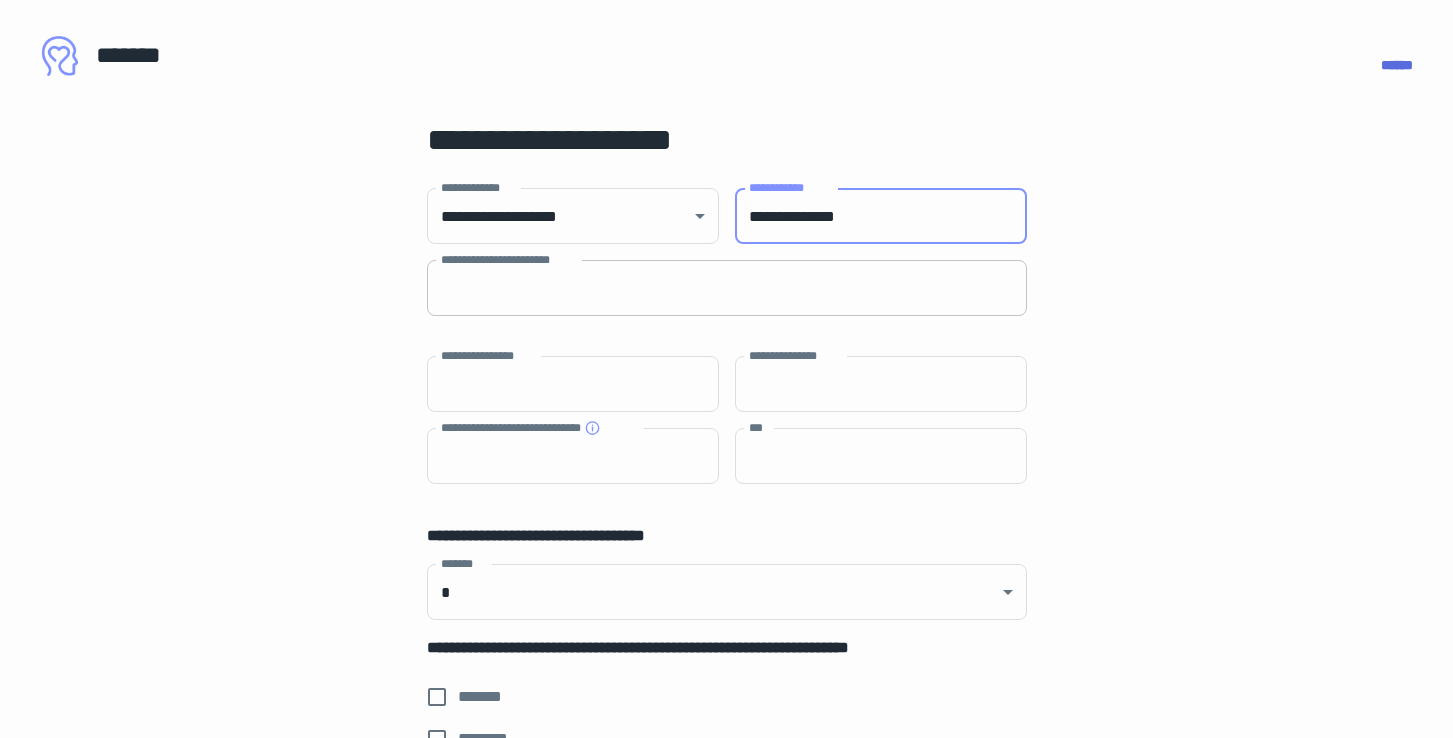 click on "**********" at bounding box center (727, 288) 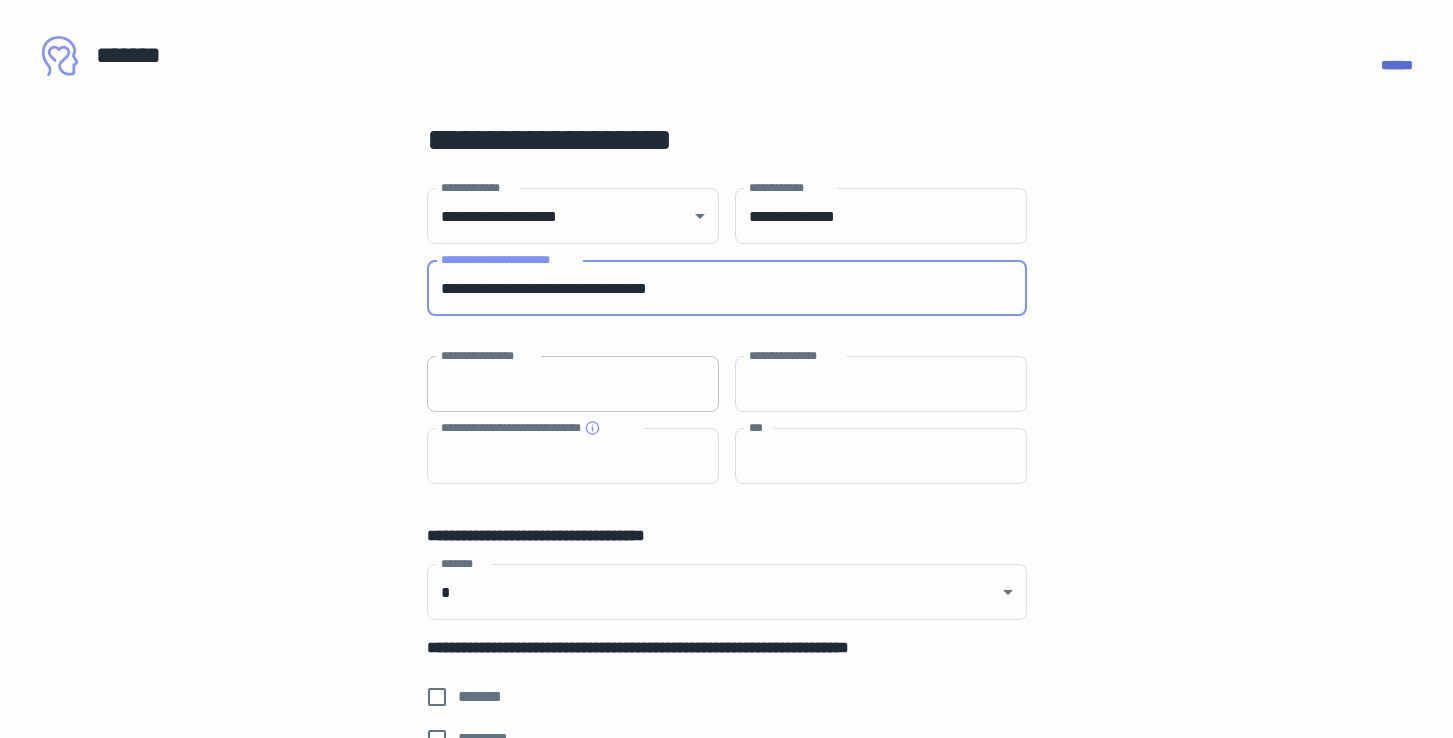 type on "**********" 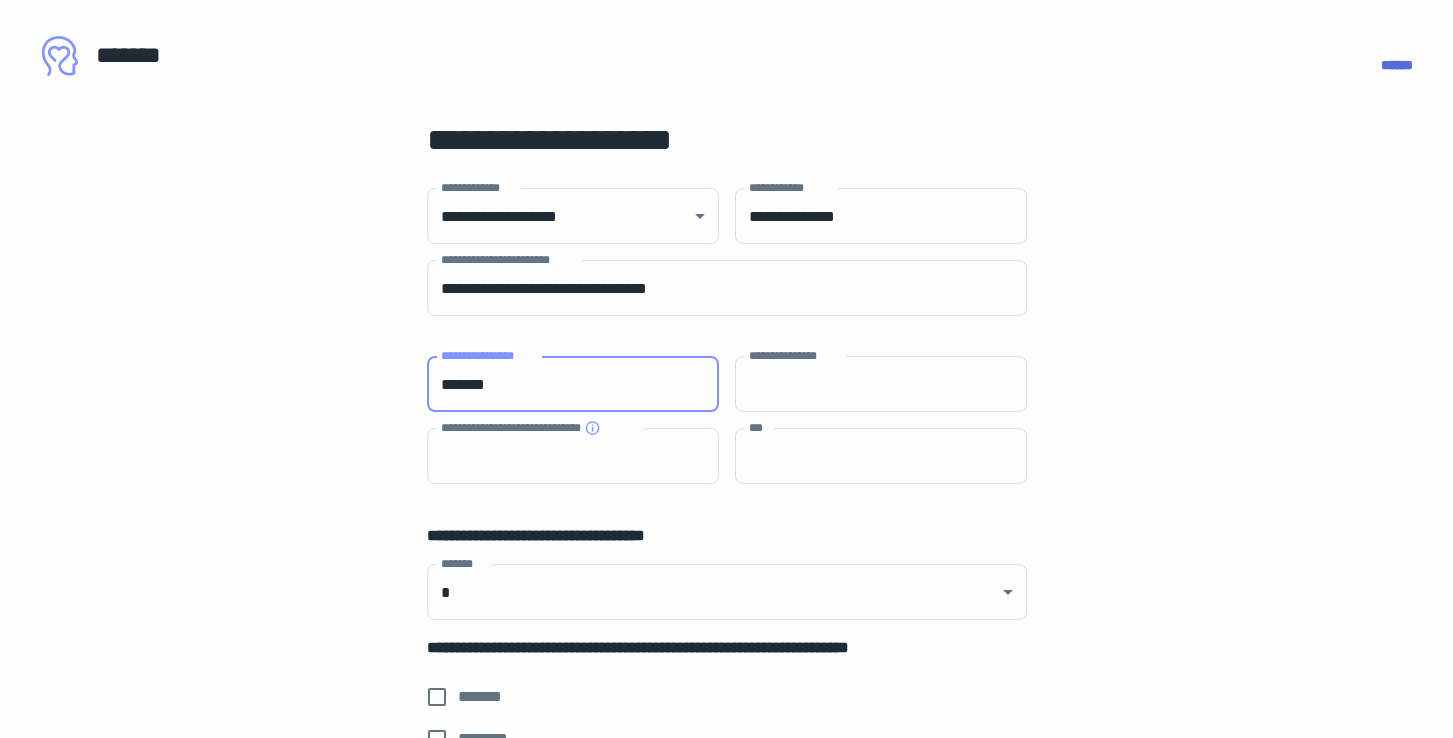 type on "*******" 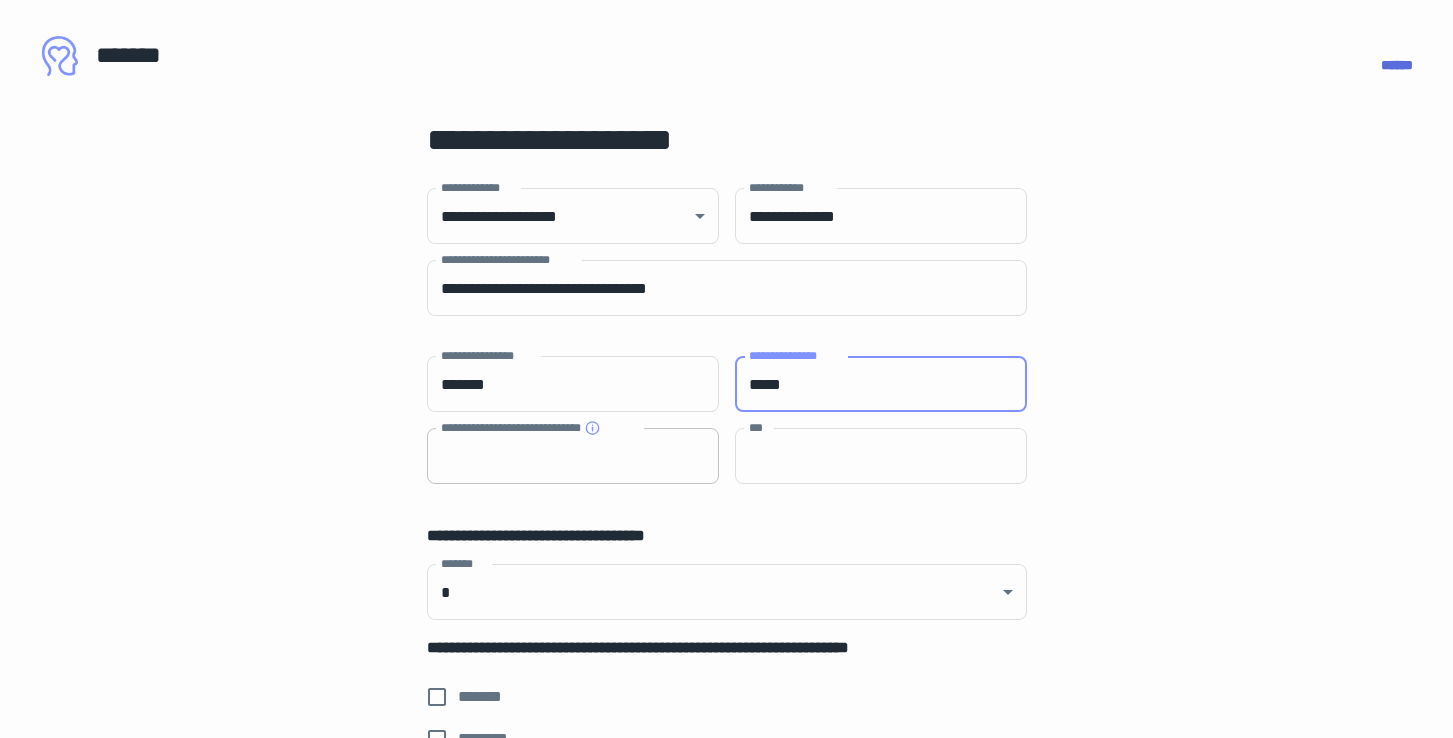 type on "*****" 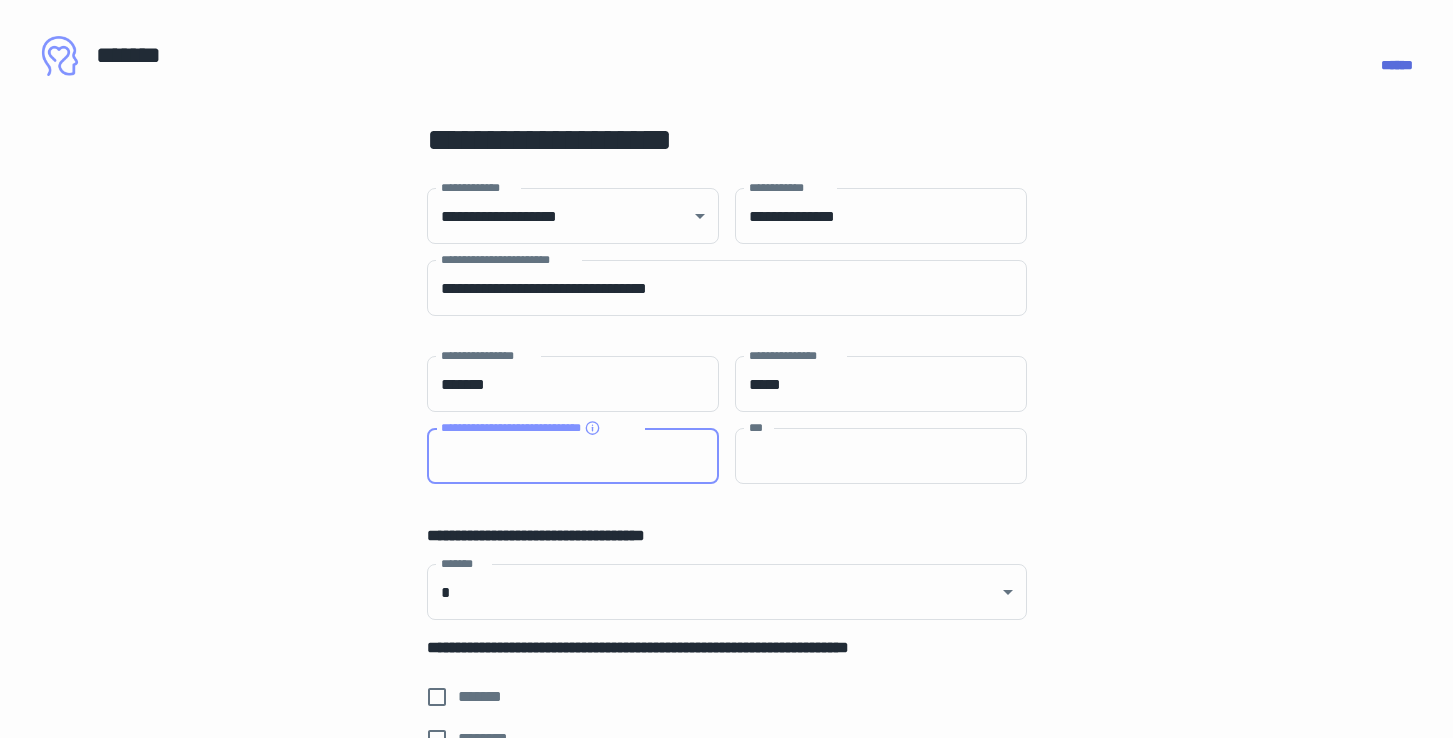 click on "**********" at bounding box center (573, 456) 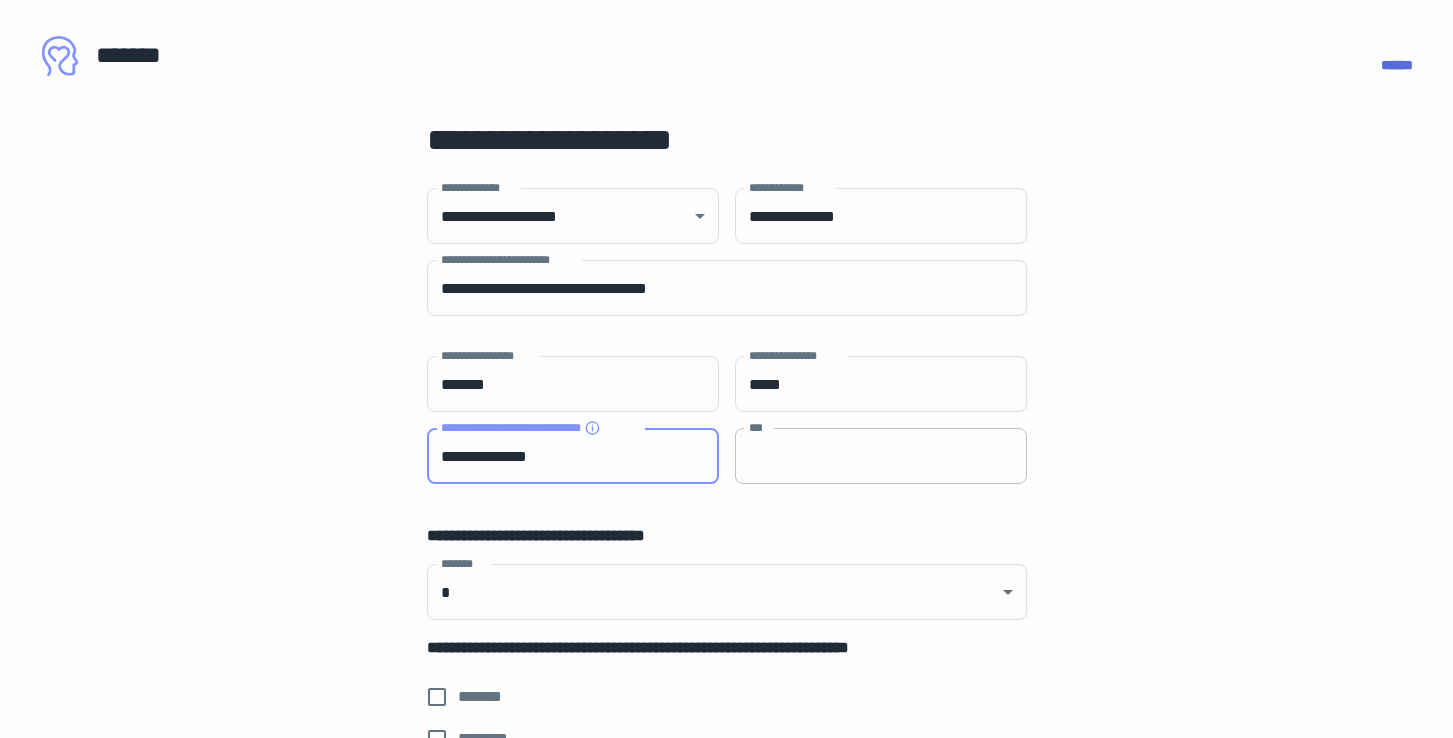 type on "**********" 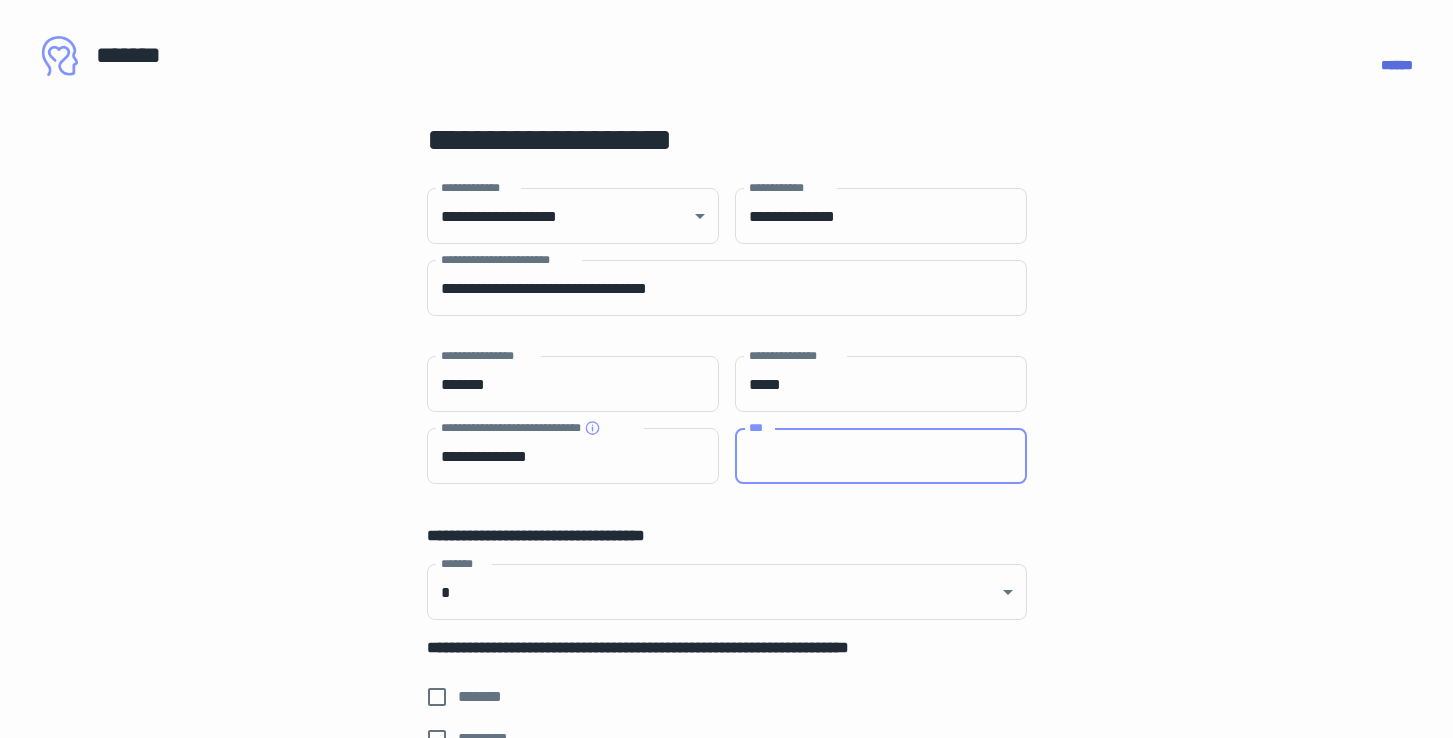 click on "***" at bounding box center [881, 456] 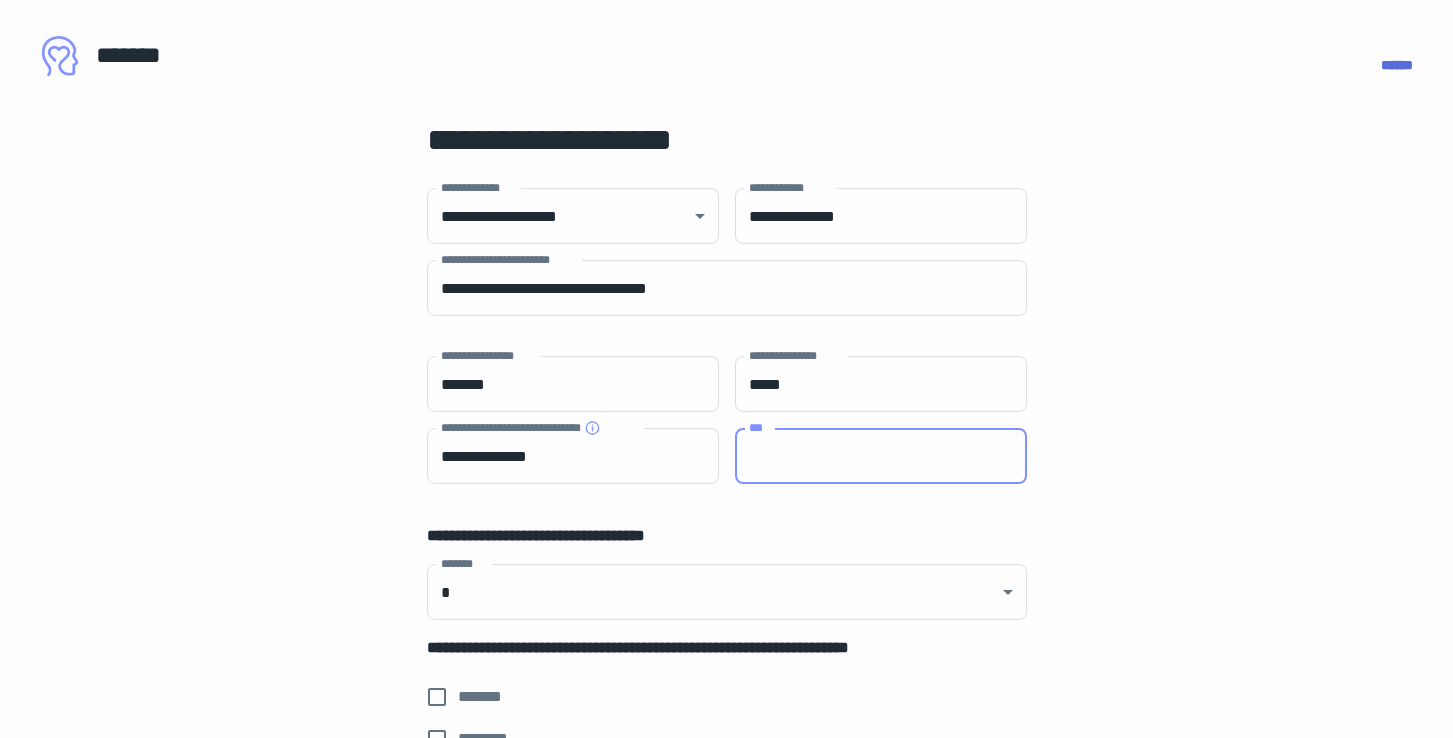 paste on "**********" 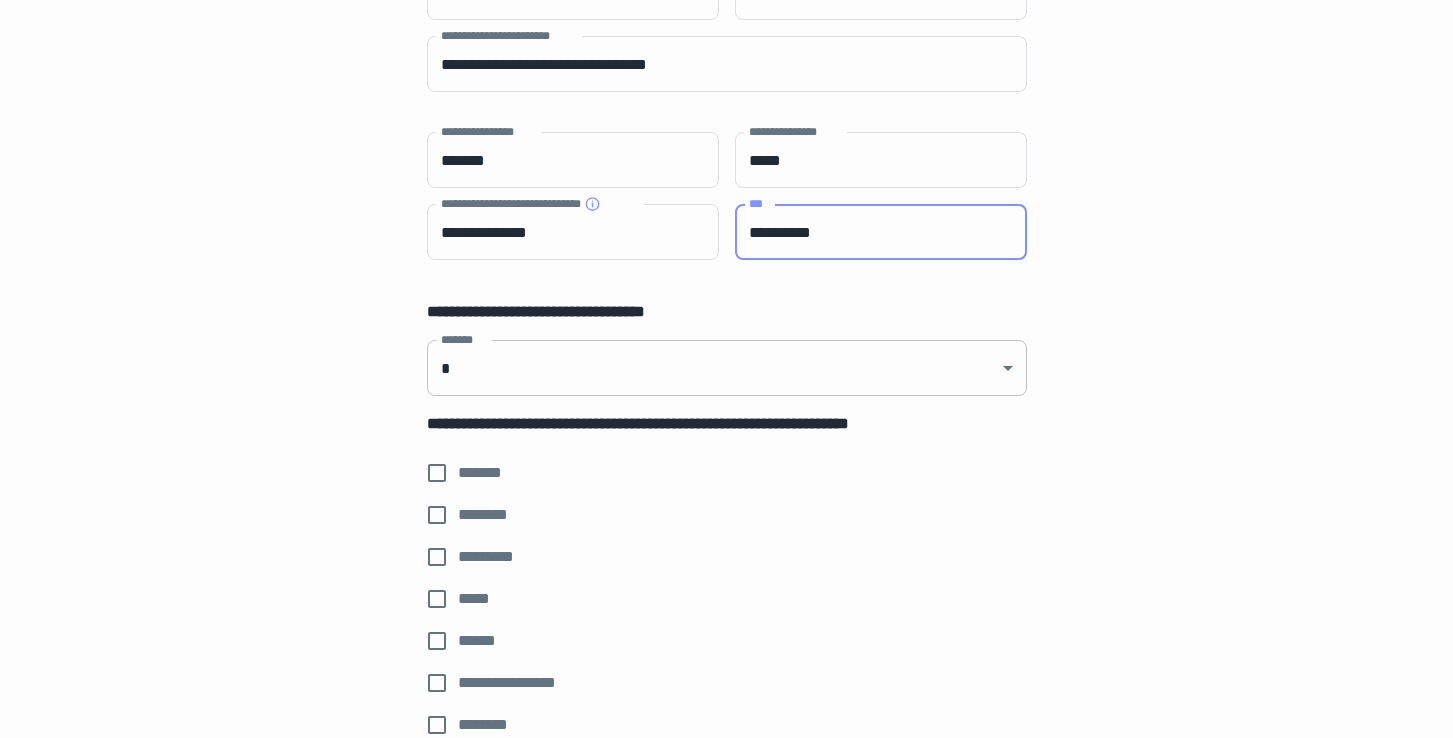 scroll, scrollTop: 232, scrollLeft: 0, axis: vertical 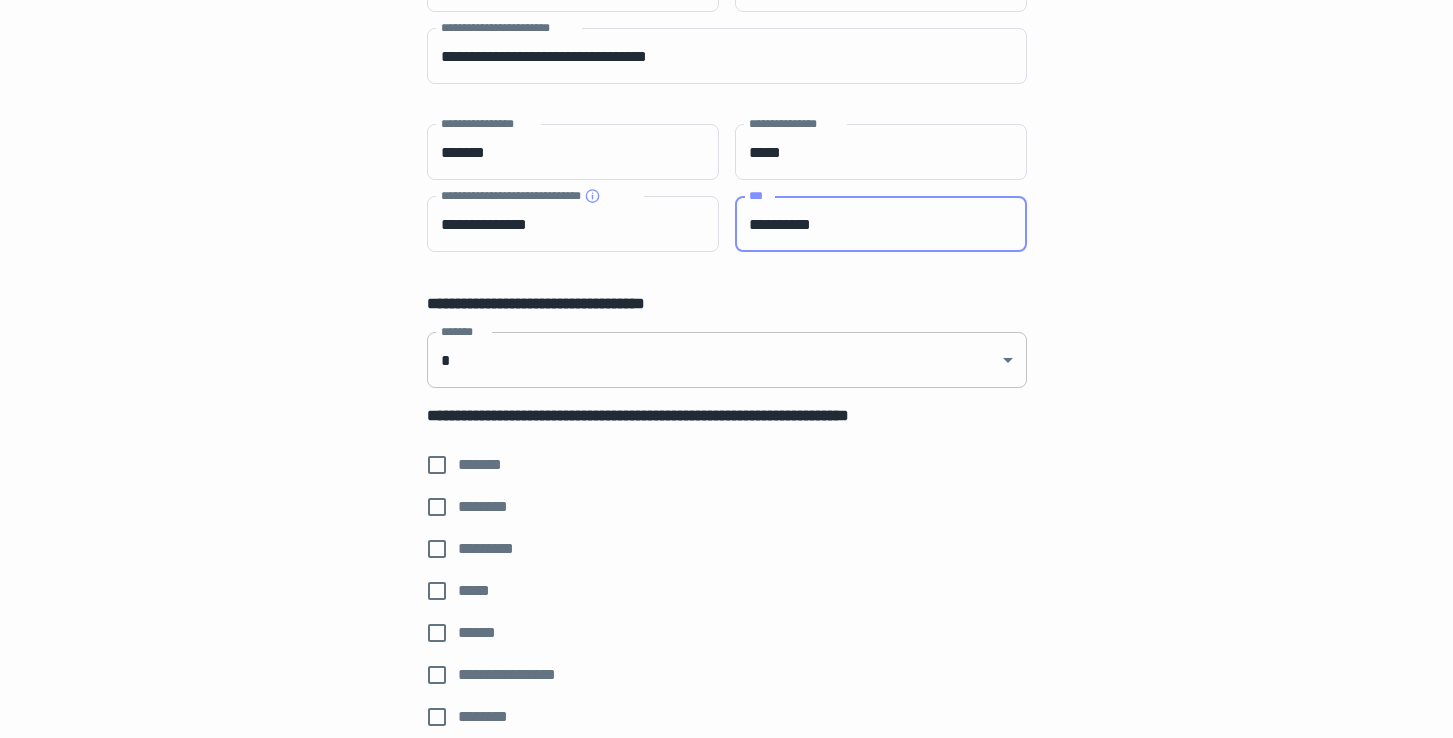 type on "**********" 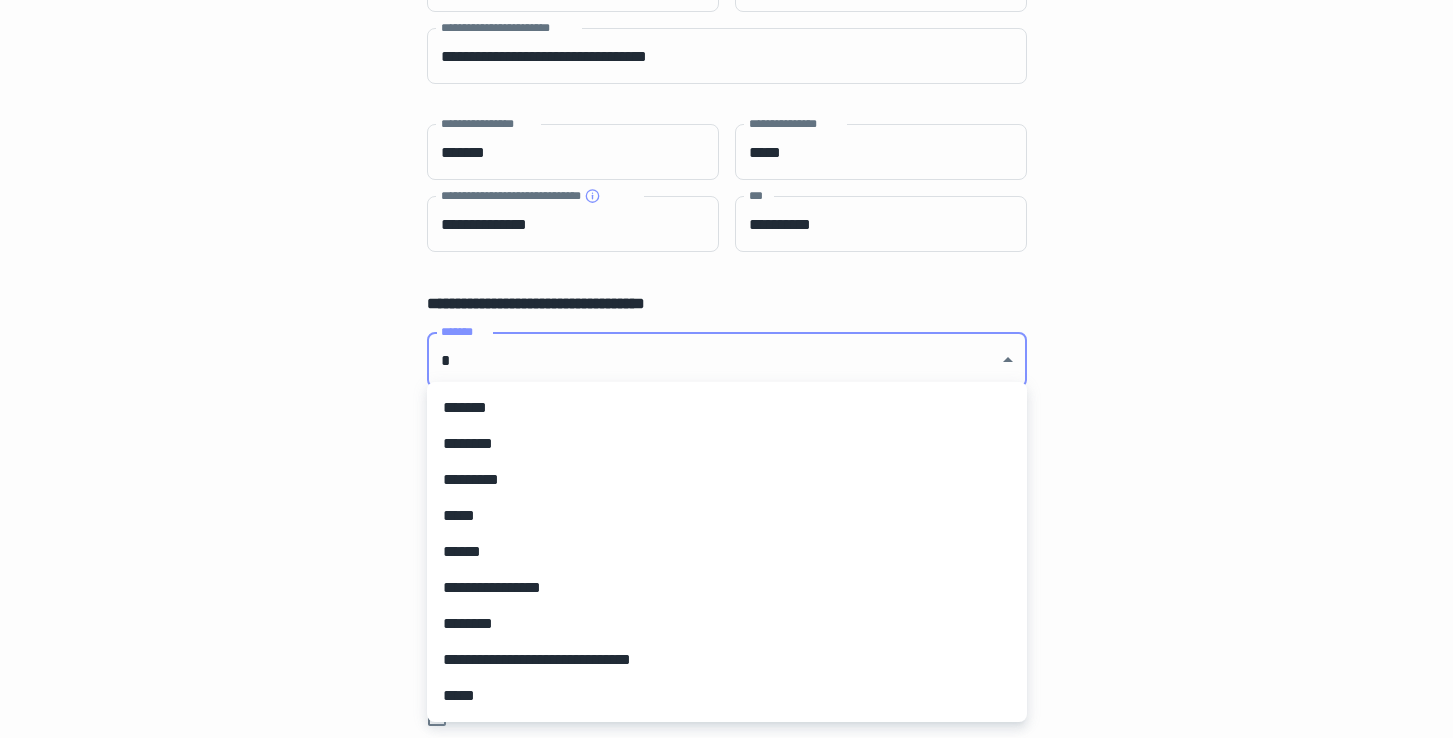 click on "[FIRST] [LAST] [ADDRESS] [CITY] [STATE] [ZIP] [COUNTRY] [PHONE] [EMAIL] [DOB] [AGE] [GENDER] [NATIONALITY] [PASSPORT] [DRIVERLICENSE] [CREDITCARD] [SSN]" at bounding box center [726, 137] 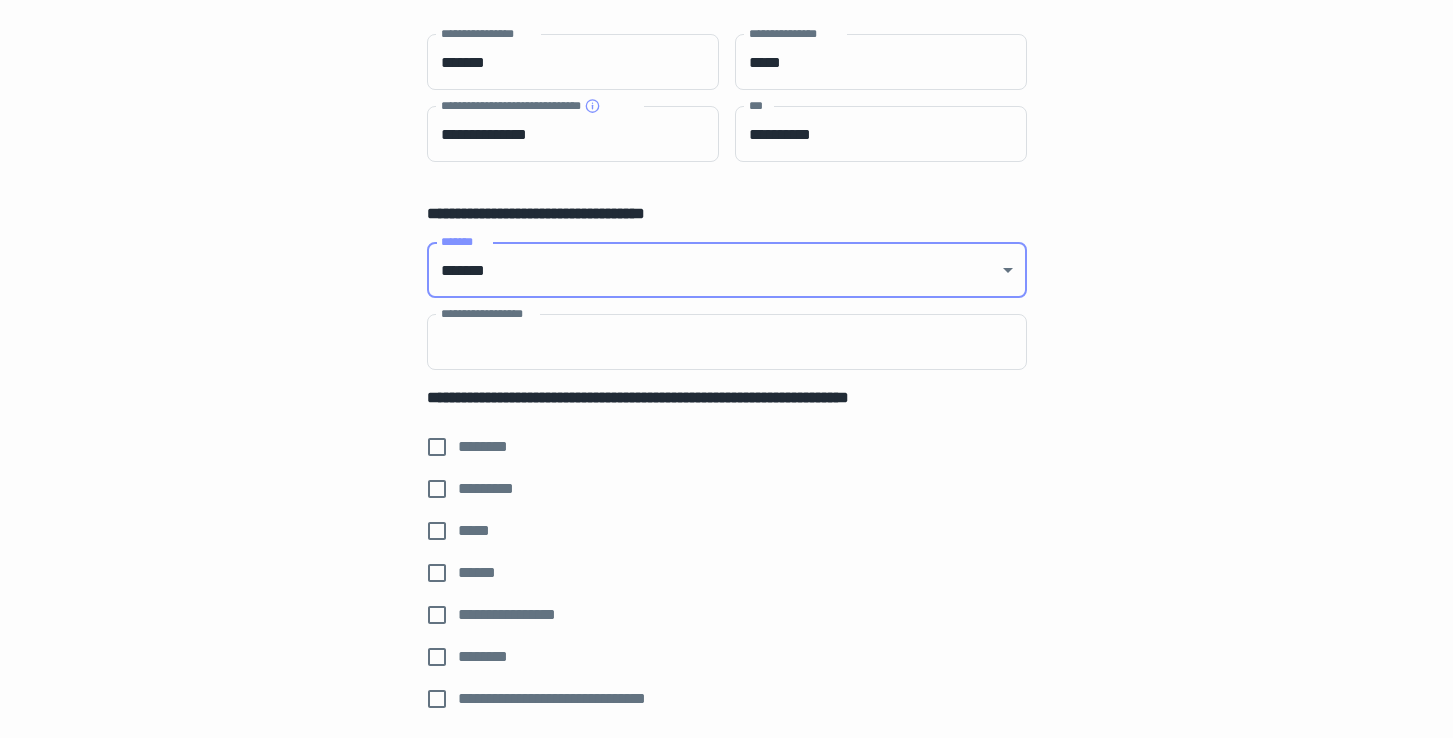 scroll, scrollTop: 327, scrollLeft: 0, axis: vertical 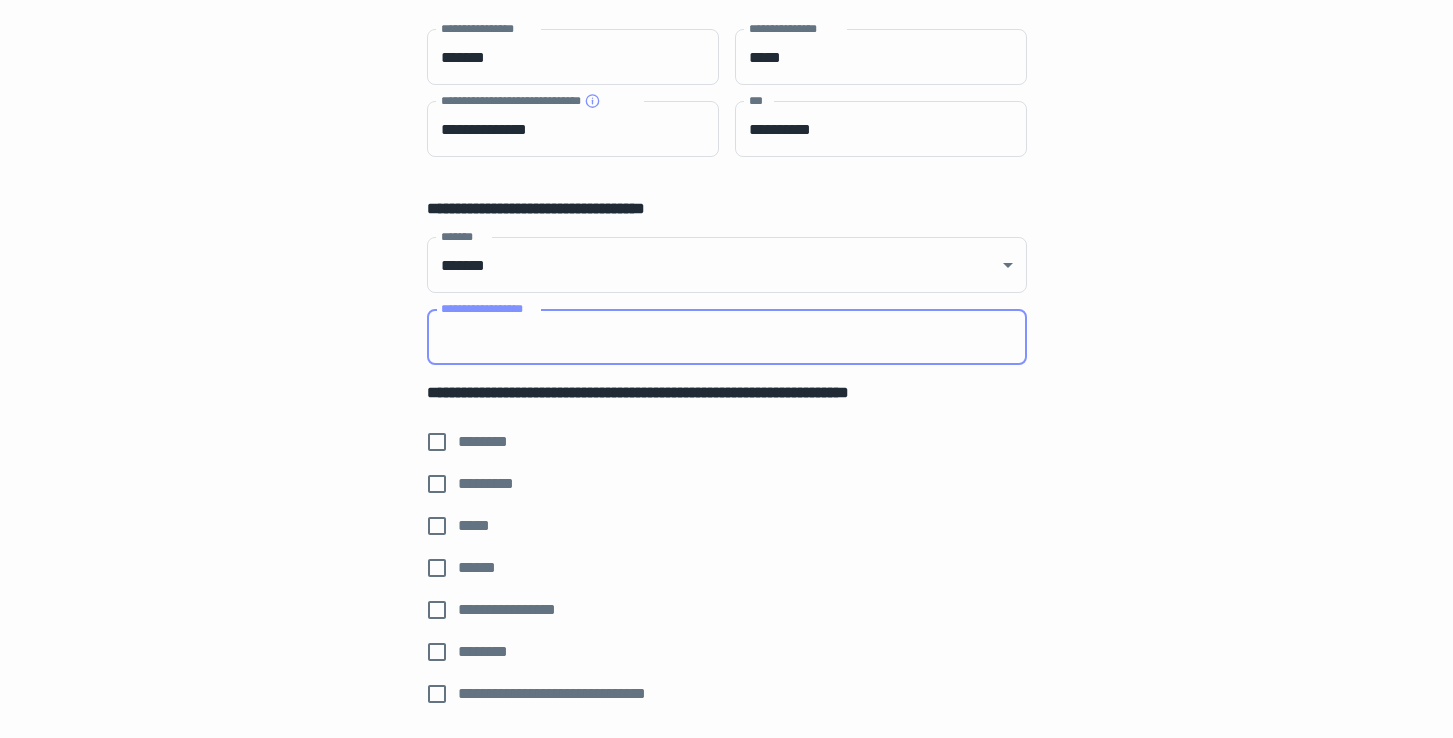 click on "**********" at bounding box center (727, 337) 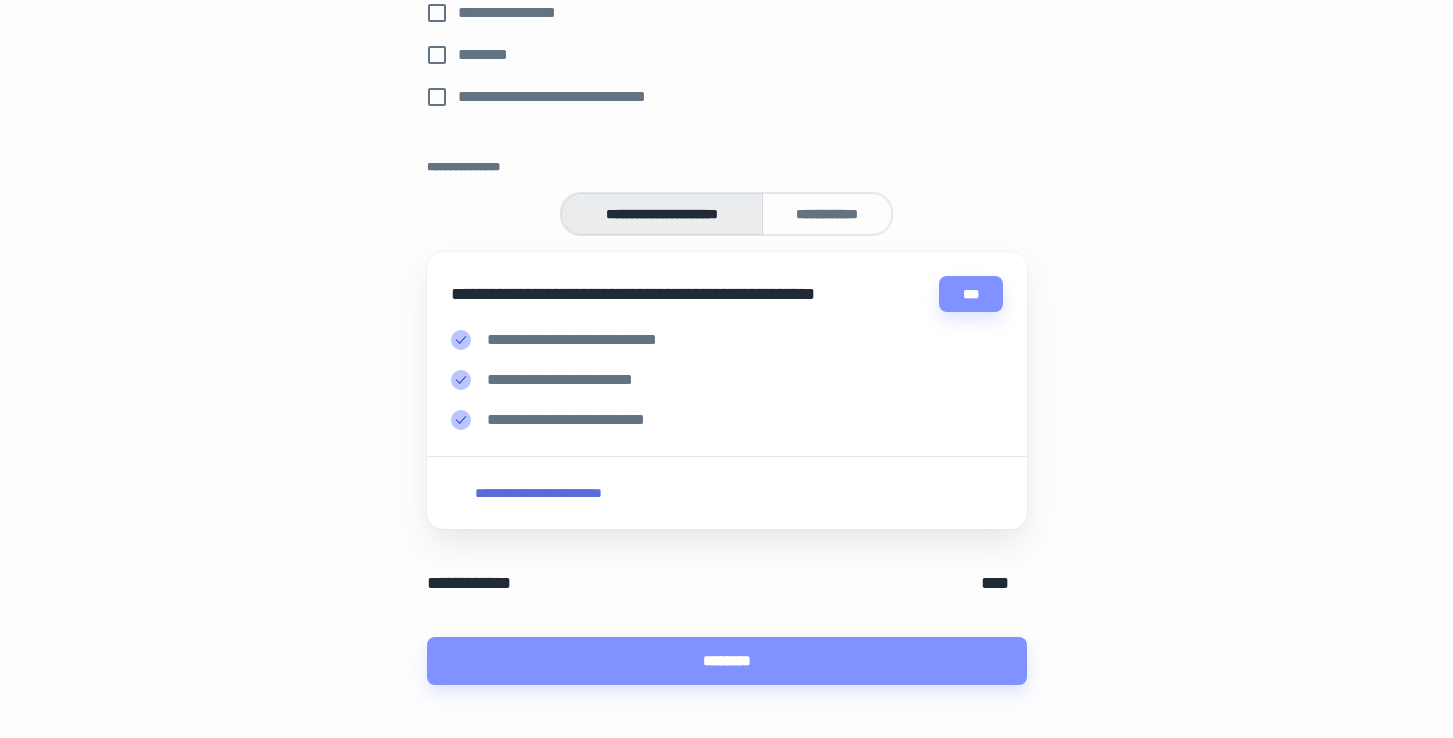 scroll, scrollTop: 951, scrollLeft: 0, axis: vertical 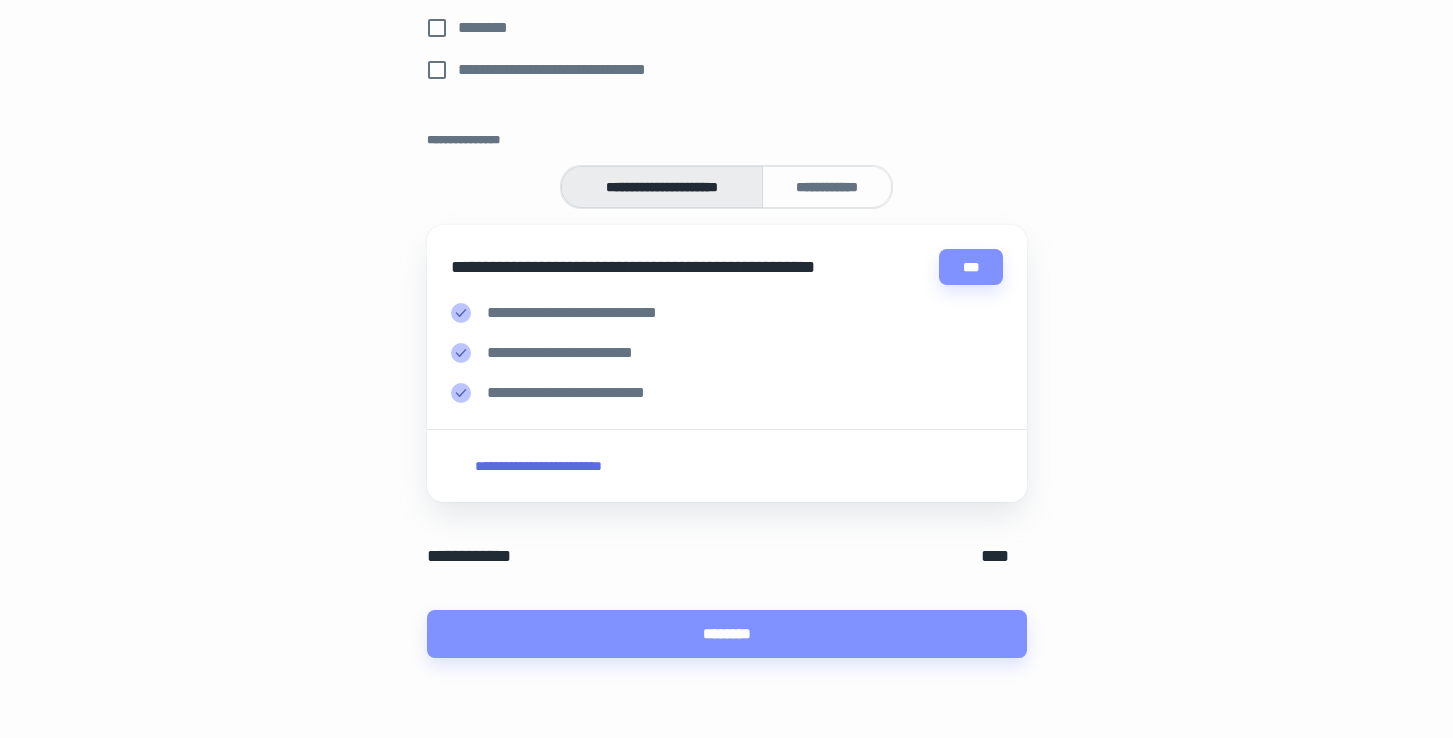 type on "**********" 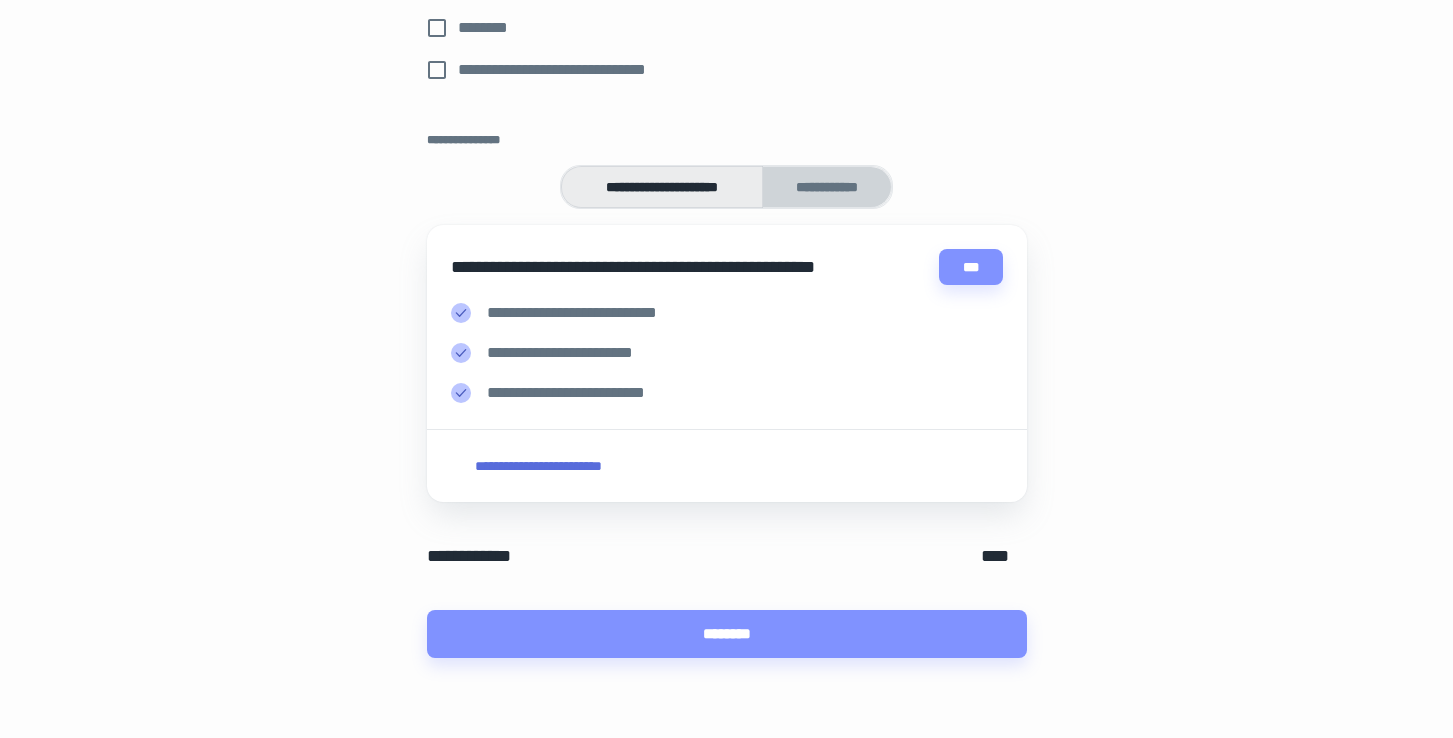click on "**********" at bounding box center (827, 187) 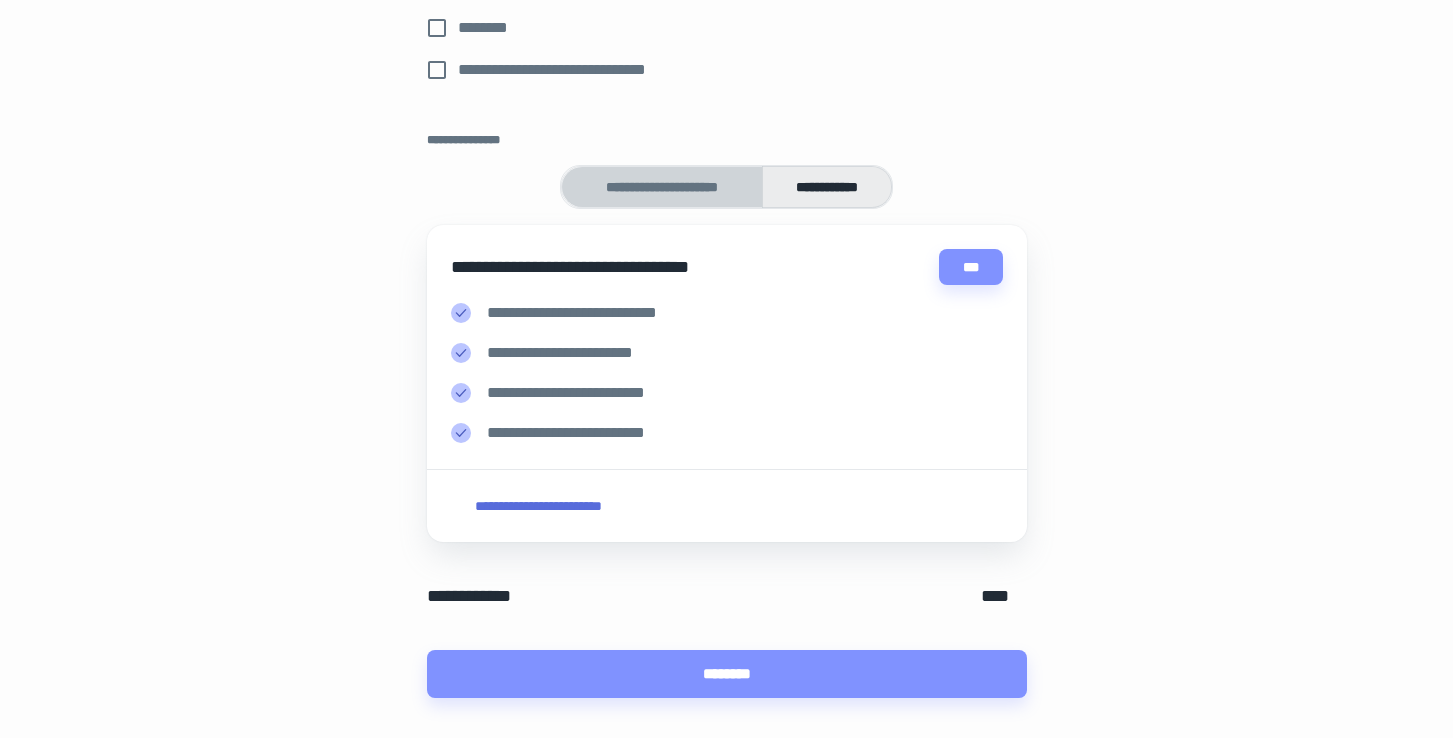 click on "**********" at bounding box center [662, 187] 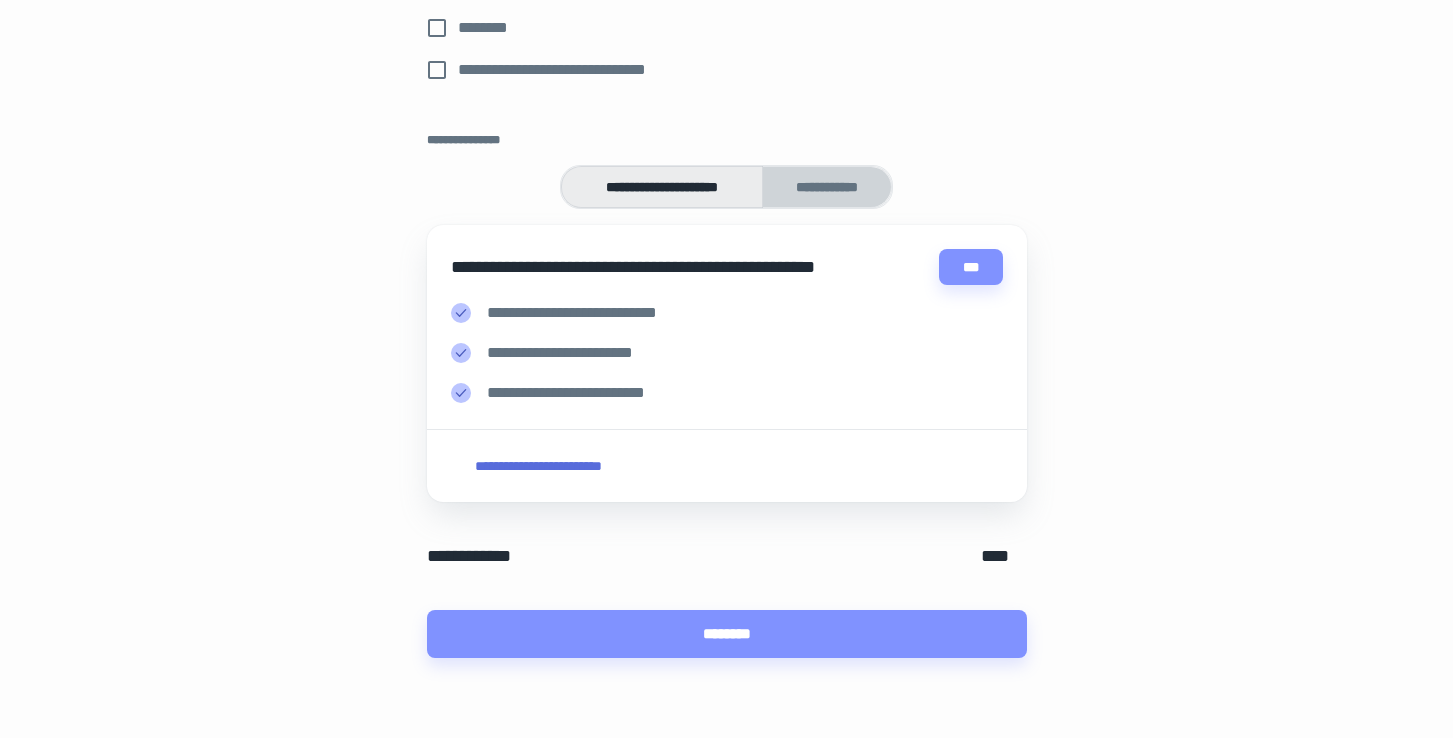 click on "**********" at bounding box center [827, 187] 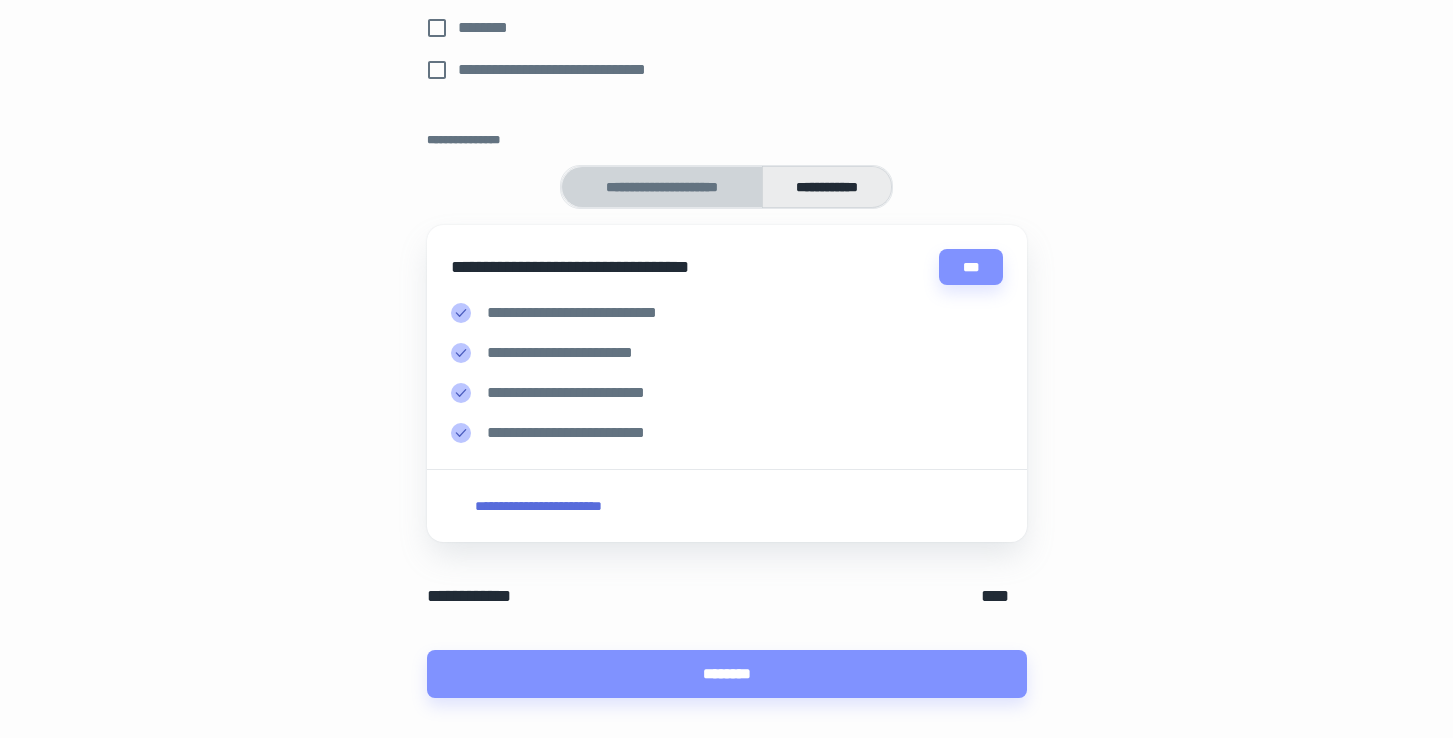 click on "**********" at bounding box center (662, 187) 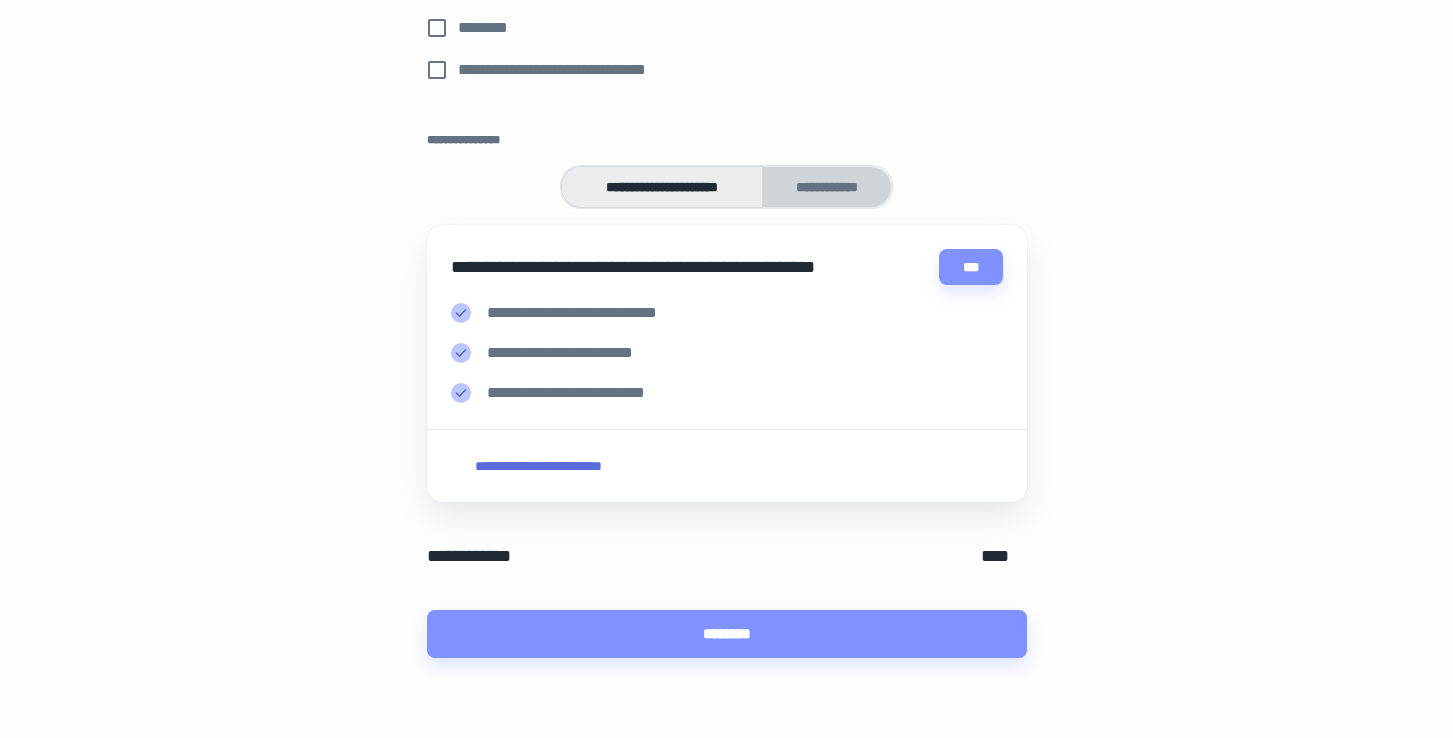 click on "**********" at bounding box center [827, 187] 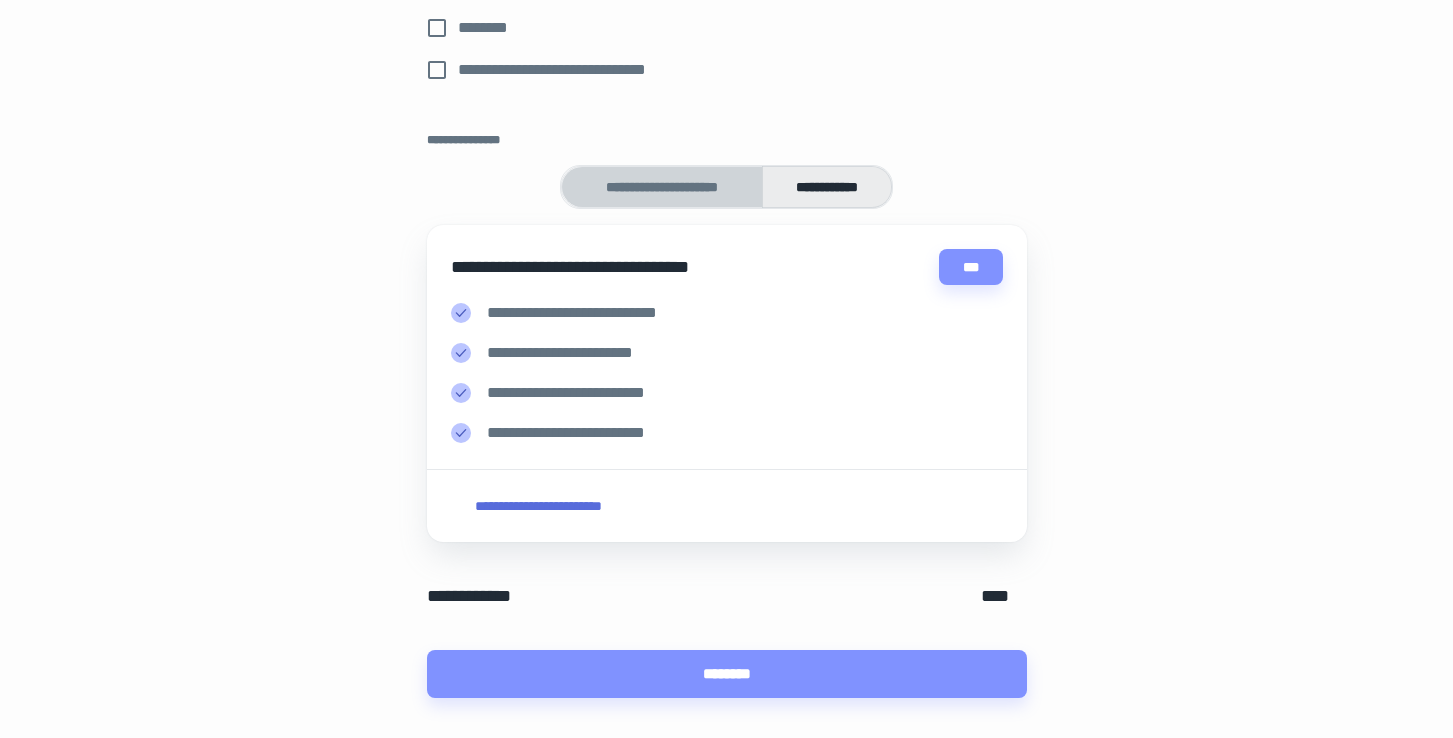 click on "**********" at bounding box center (662, 187) 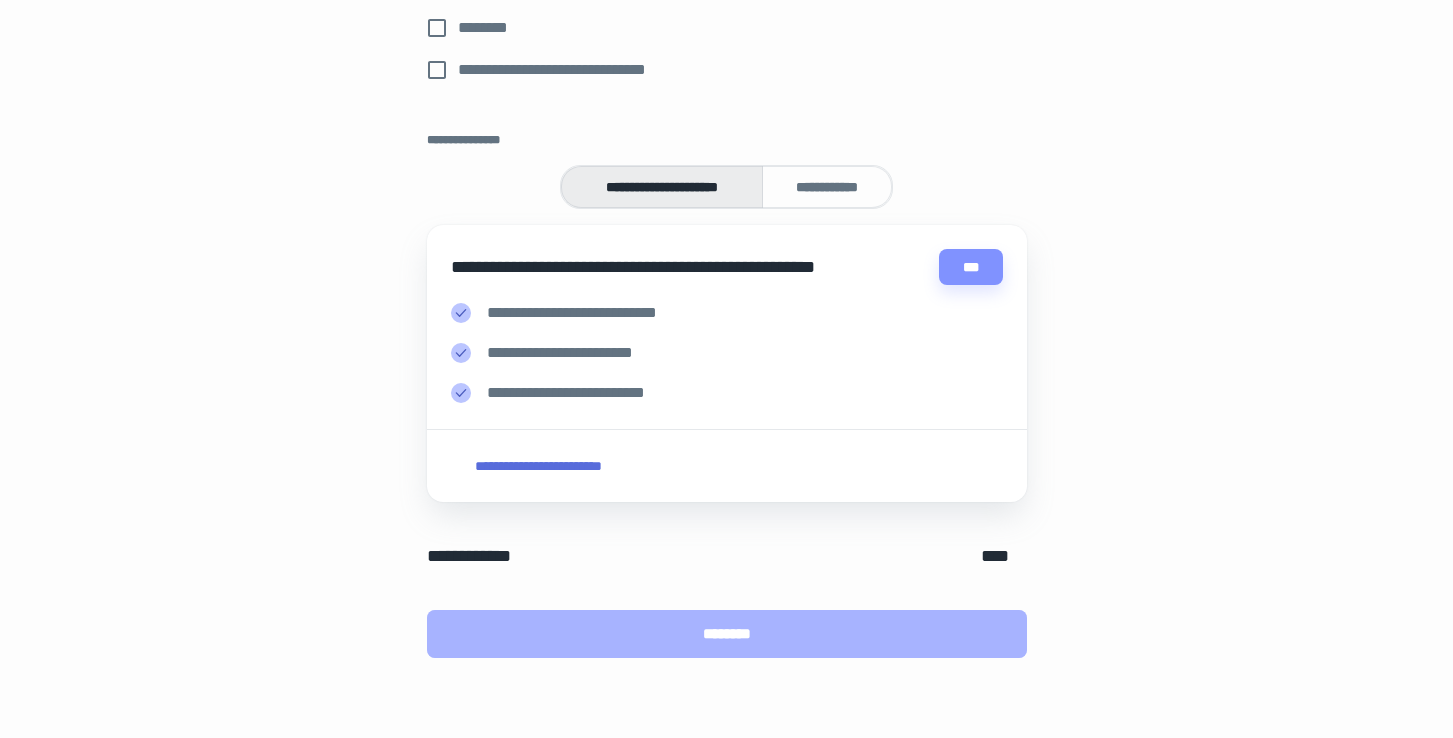 click on "********" at bounding box center (727, 634) 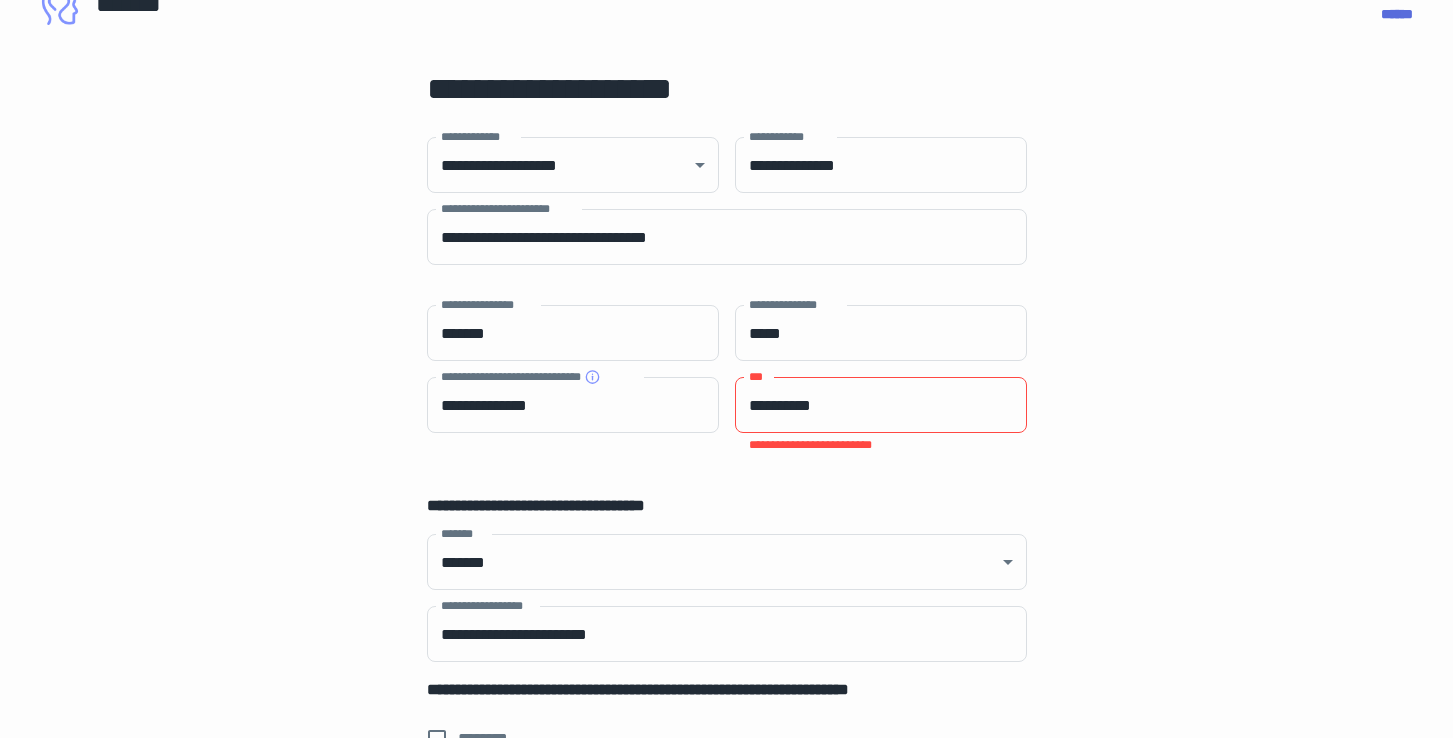 scroll, scrollTop: 36, scrollLeft: 0, axis: vertical 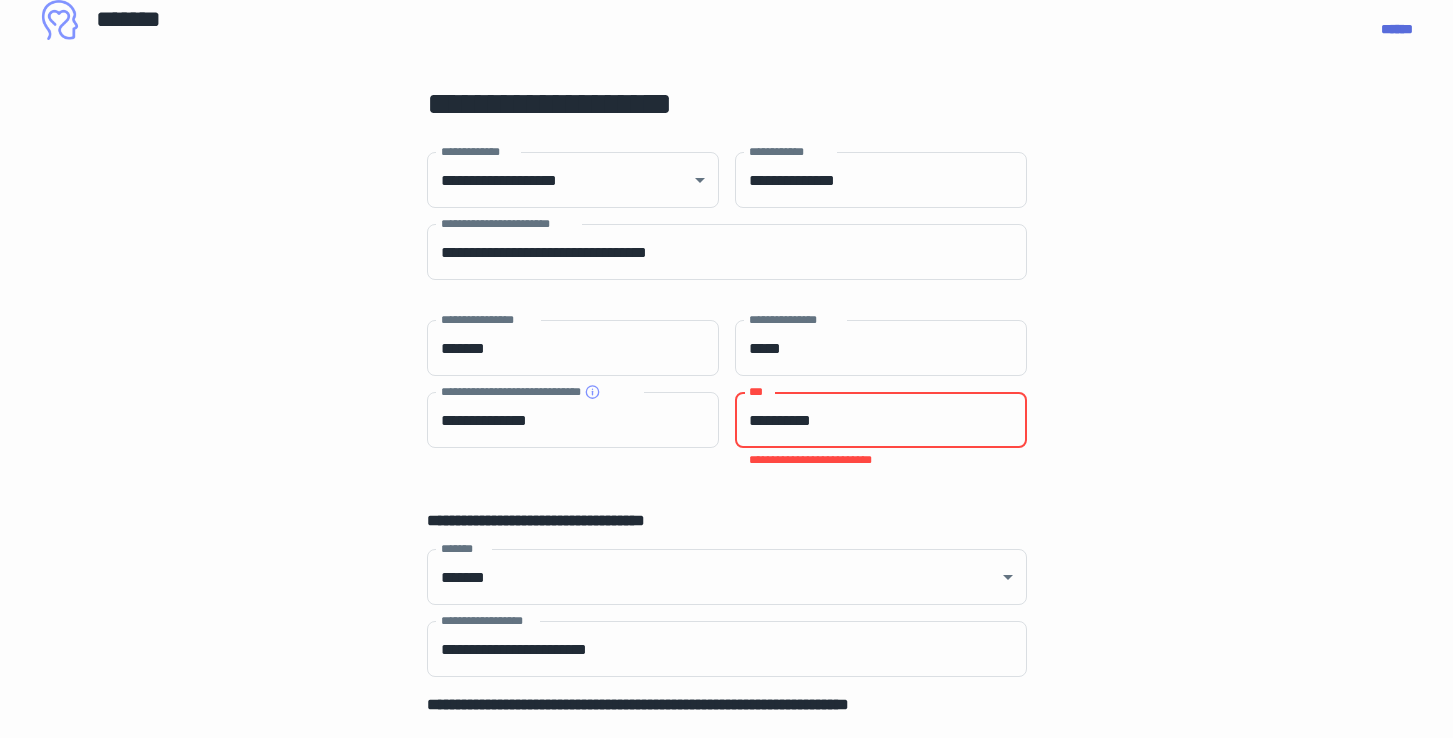 click on "**********" at bounding box center (881, 420) 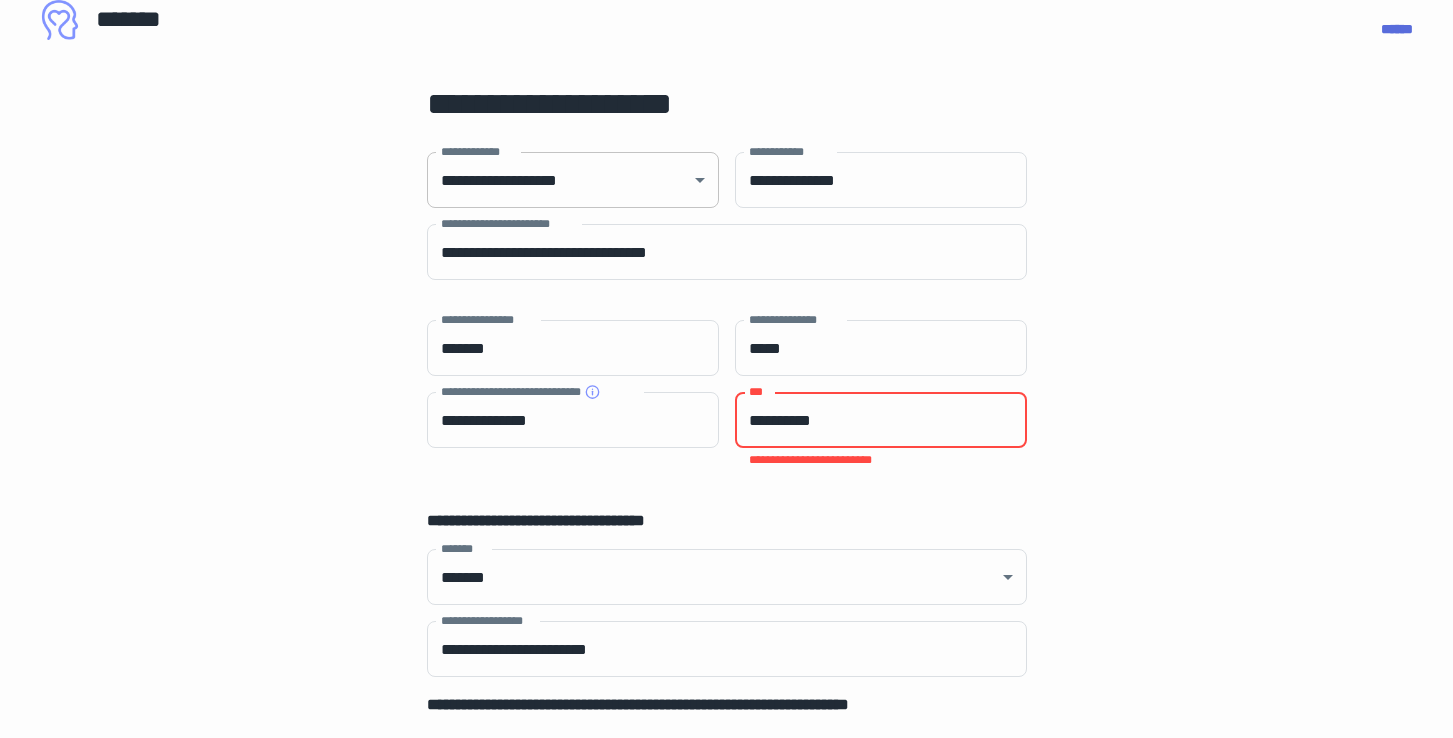 click on "[FIRST] [LAST] [ADDRESS] [CITY] [STATE] [ZIP] [COUNTRY] [PHONE] [EMAIL] [DOB] [AGE] [GENDER] [NATIONALITY] [PASSPORT] [DRIVERLICENSE] [CREDITCARD] [SSN]" at bounding box center [726, 333] 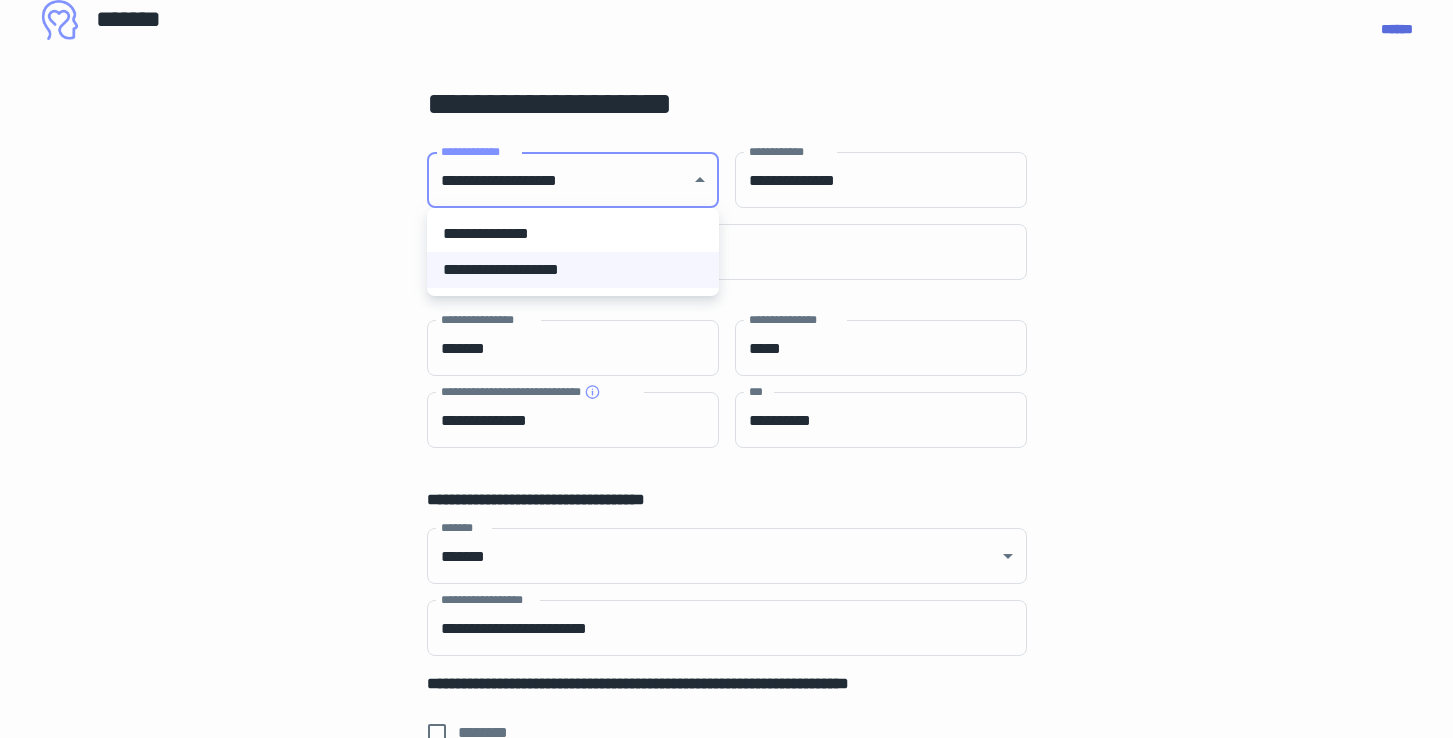 click on "**********" at bounding box center (573, 234) 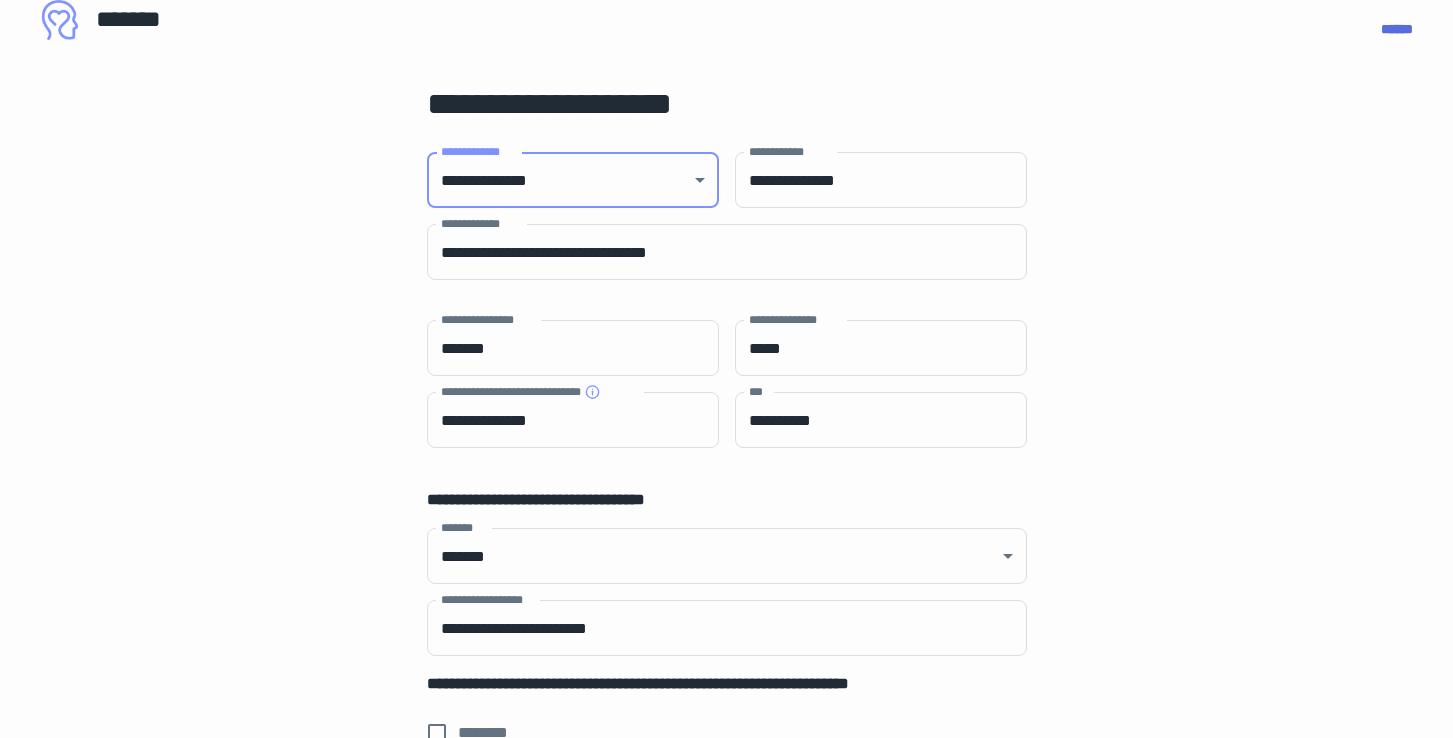 click on "[ADDRESS] [CITY] [STATE] [ZIP] [COUNTRY] [PHONE] [EMAIL] [DOB] [AGE] [GENDER] [NATIONALITY] [PASSPORT] [DRIVERLICENSE] [CREDITCARD] [SSN]" at bounding box center [727, 862] 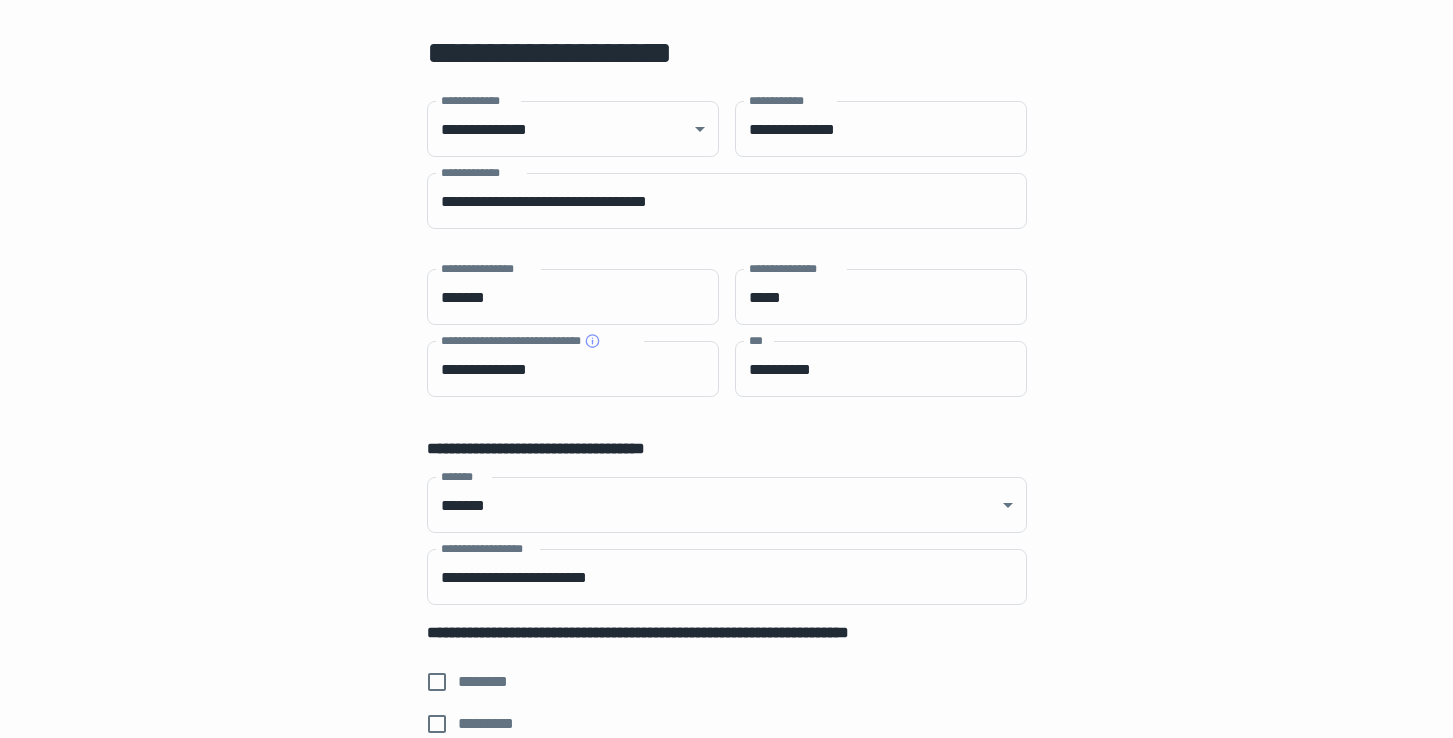scroll, scrollTop: 88, scrollLeft: 0, axis: vertical 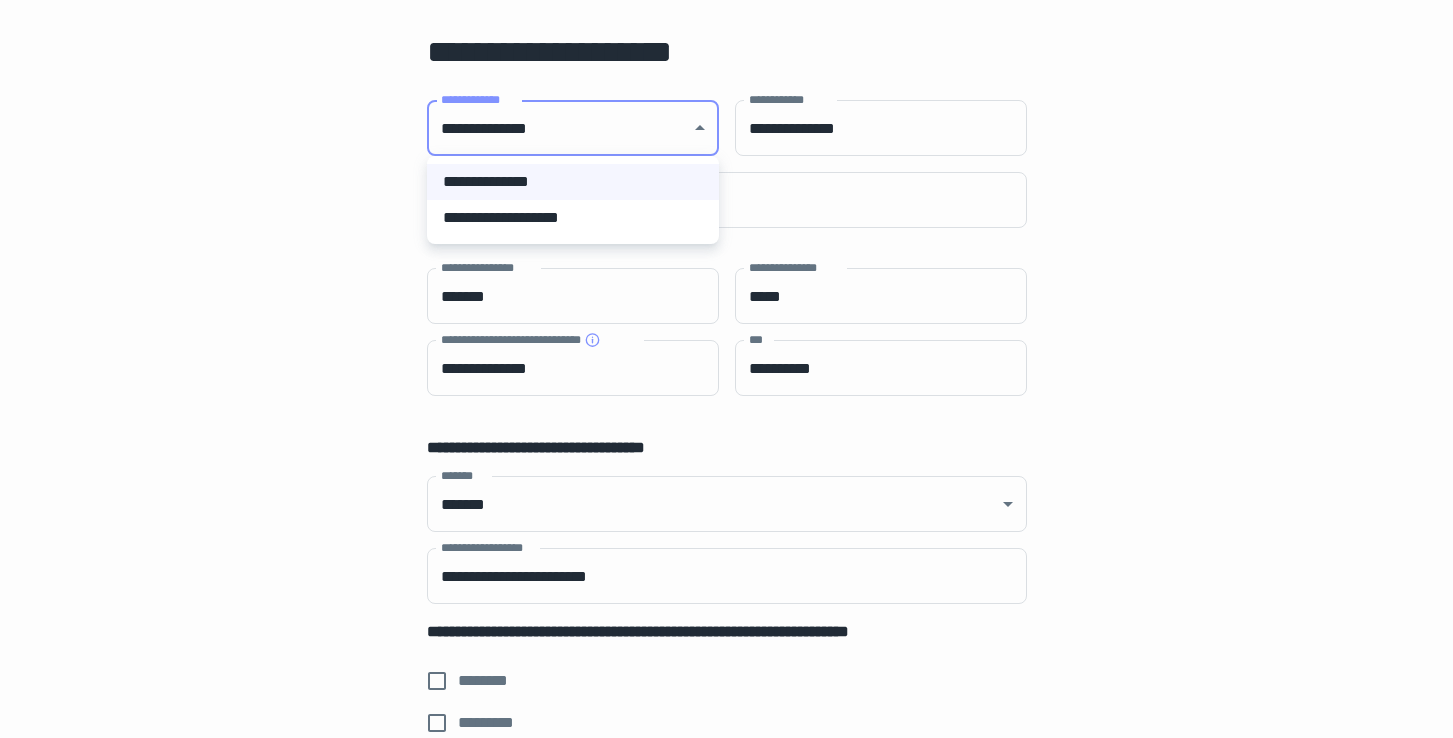 click on "[FIRST] [LAST] [ADDRESS] [CITY] [STATE] [ZIP] [COUNTRY] [PHONE] [EMAIL] [DOB] [AGE] [GENDER] [NATIONALITY] [PASSPORT] [DRIVERLICENSE] [CREDITCARD] [SSN]" at bounding box center [726, 281] 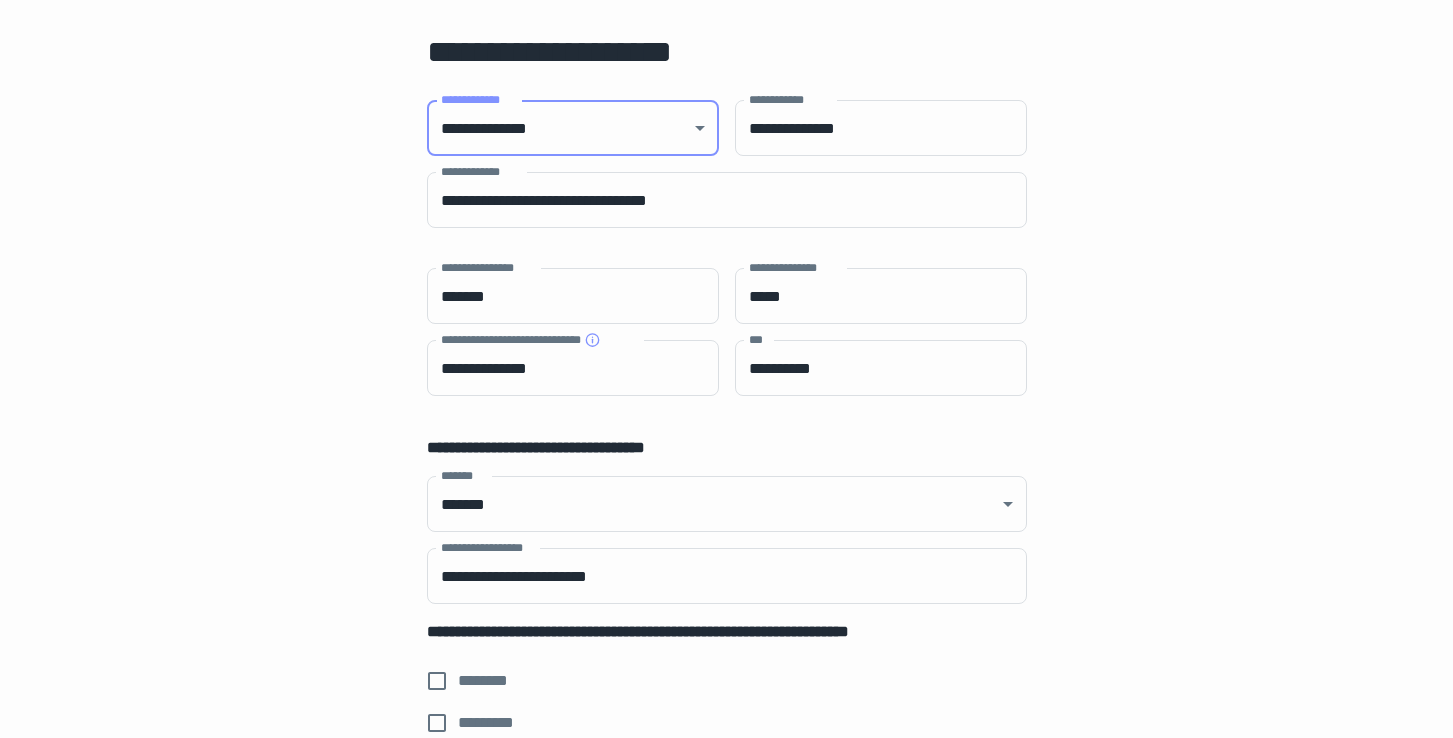 scroll, scrollTop: 121, scrollLeft: 0, axis: vertical 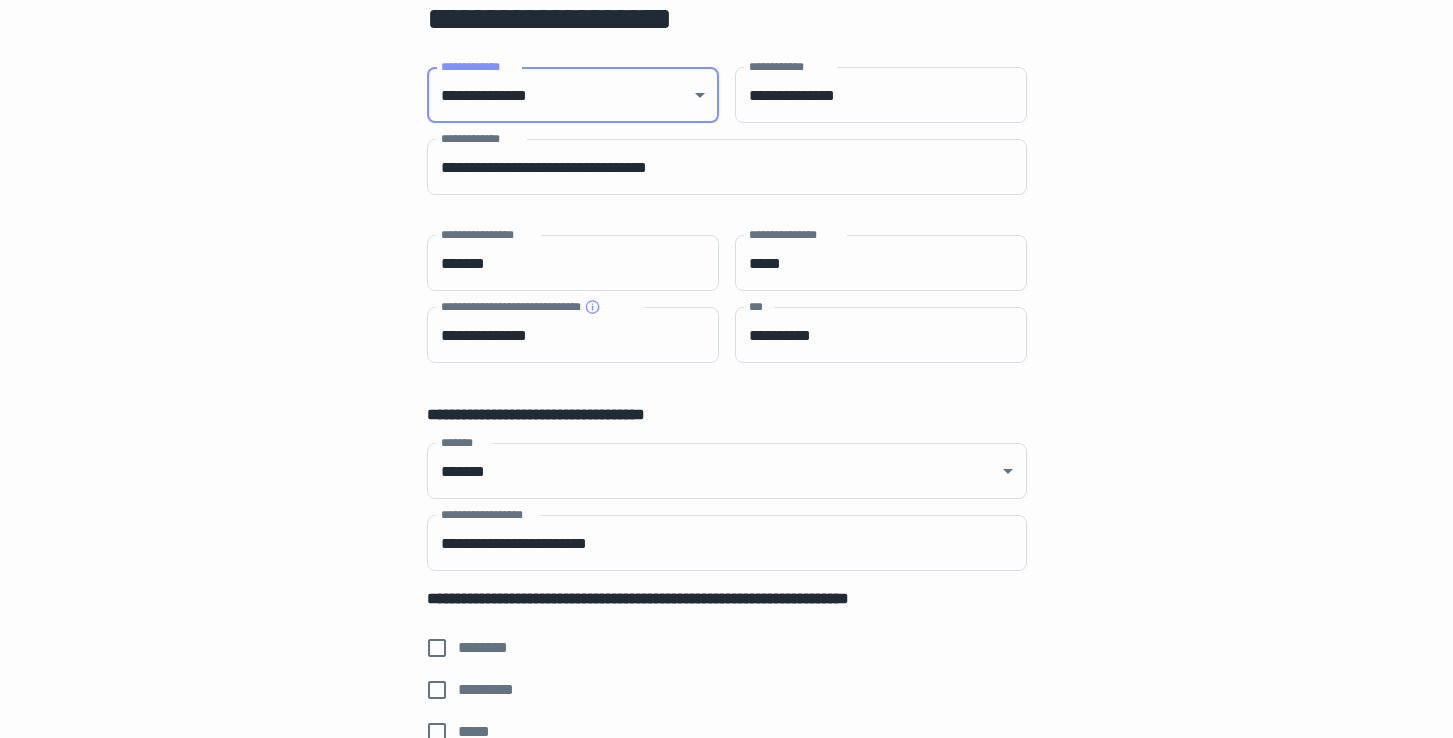 click on "[ADDRESS] [CITY] [STATE] [ZIP] [COUNTRY] [PHONE] [EMAIL] [DOB] [AGE] [GENDER] [NATIONALITY] [PASSPORT] [DRIVERLICENSE] [CREDITCARD] [SSN]" at bounding box center [726, 248] 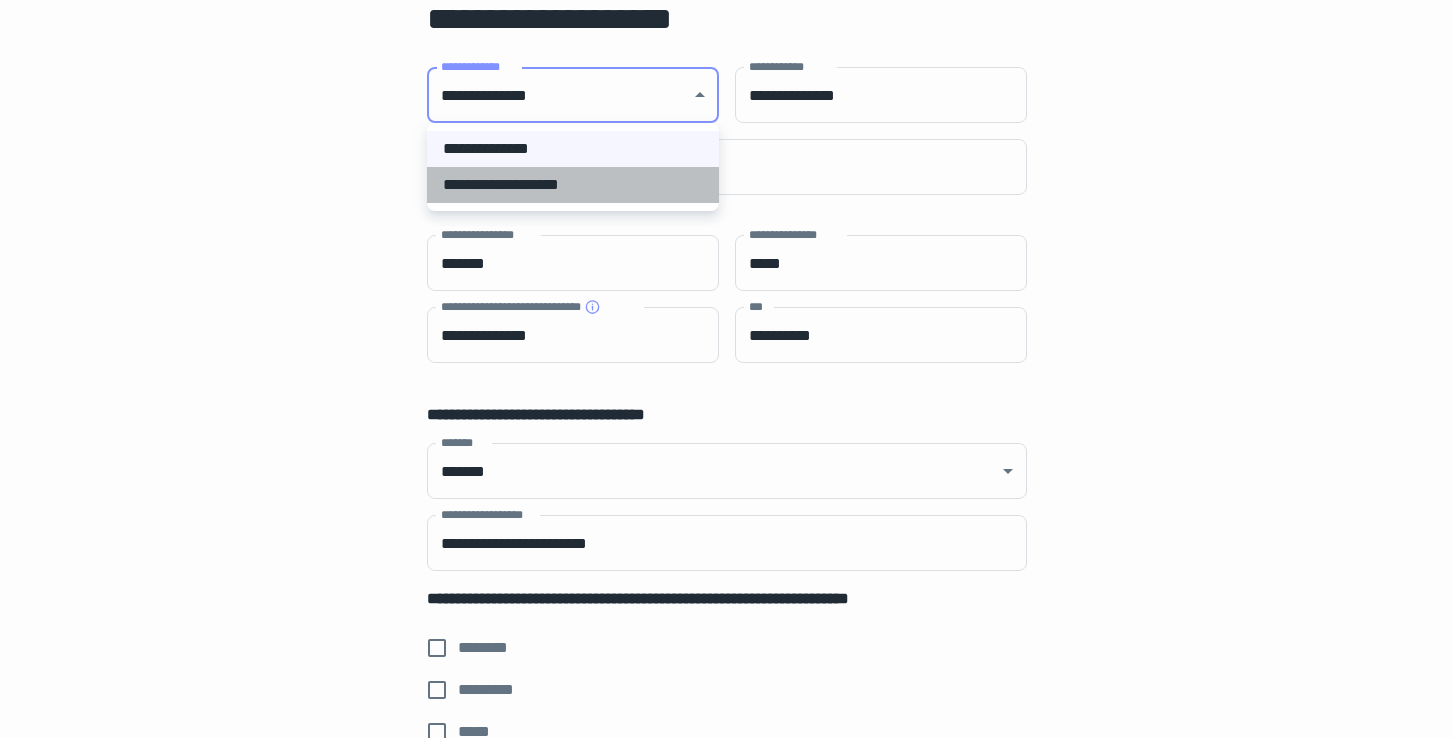 click on "**********" at bounding box center [573, 185] 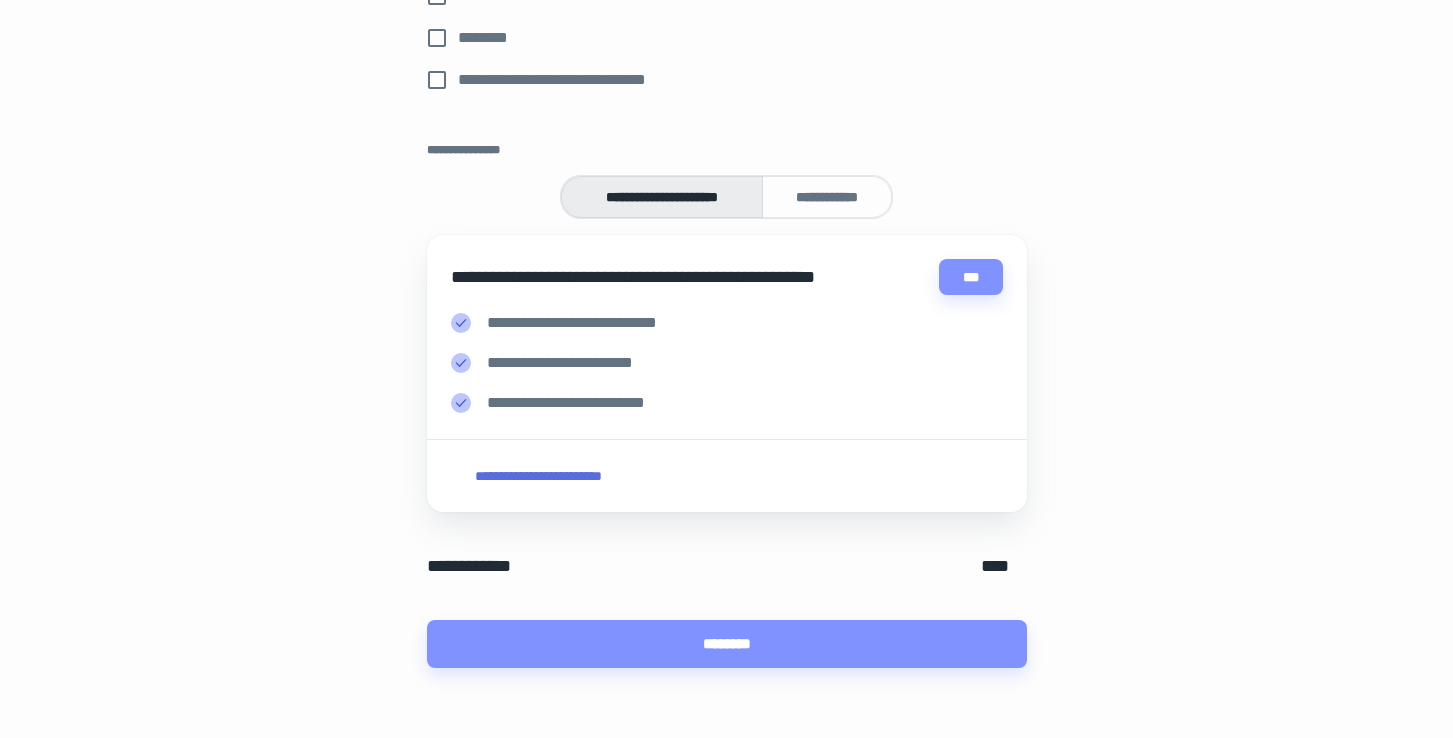 scroll, scrollTop: 951, scrollLeft: 0, axis: vertical 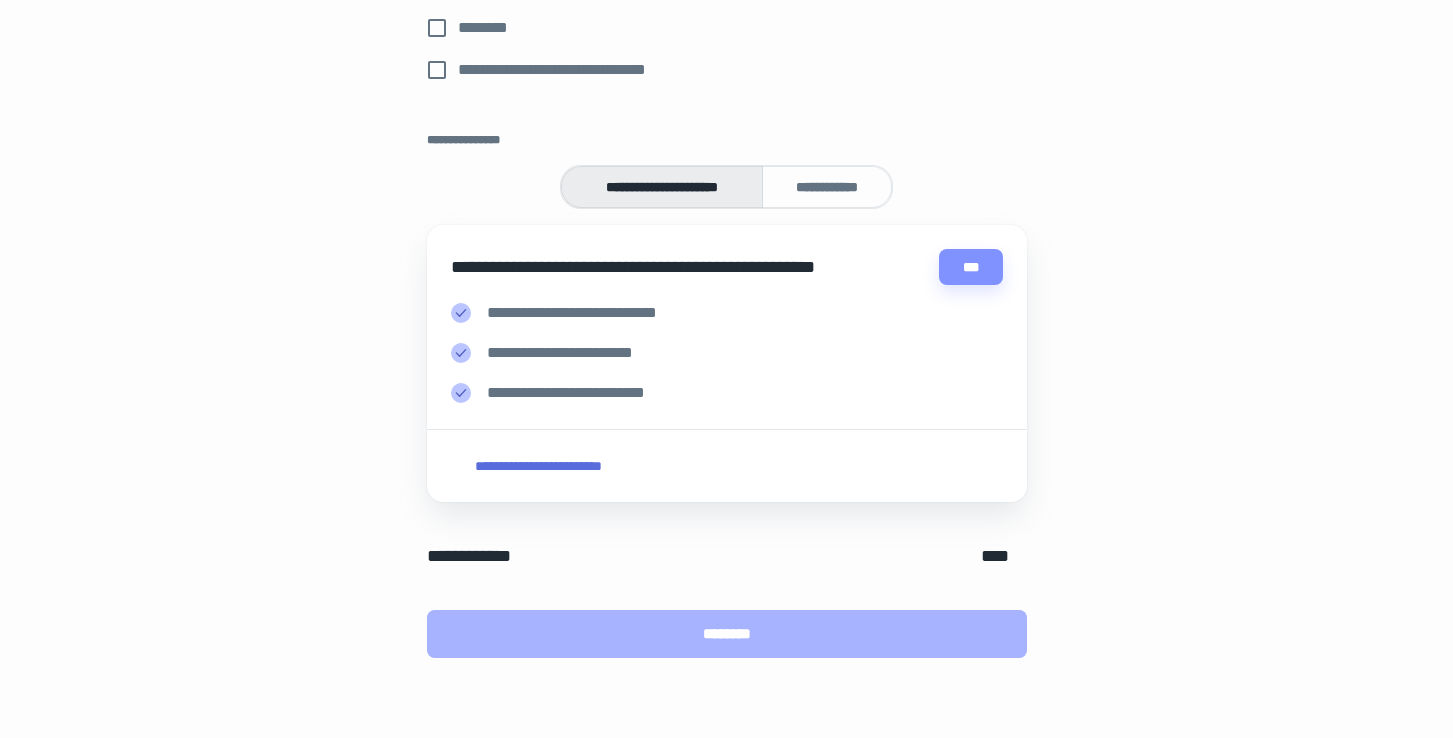 click on "********" at bounding box center (727, 634) 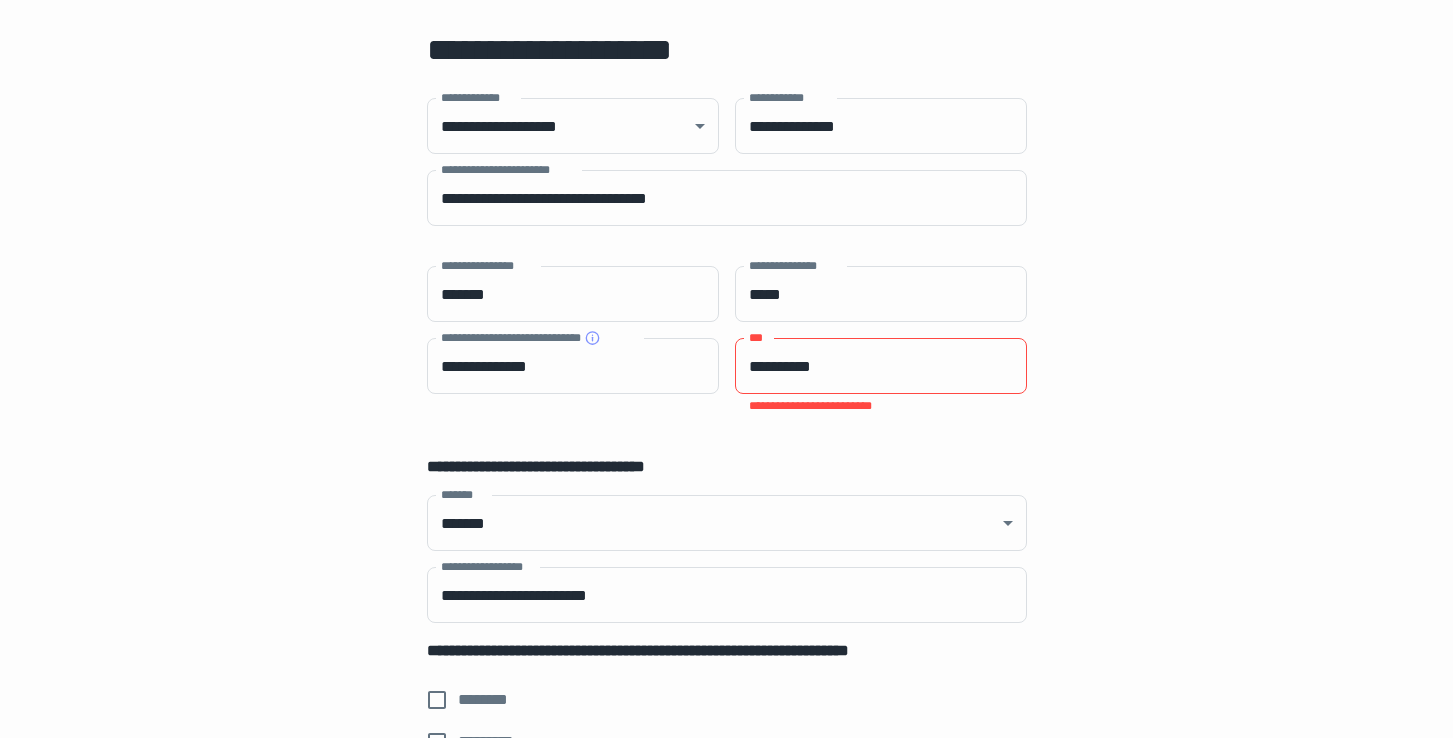 scroll, scrollTop: 0, scrollLeft: 0, axis: both 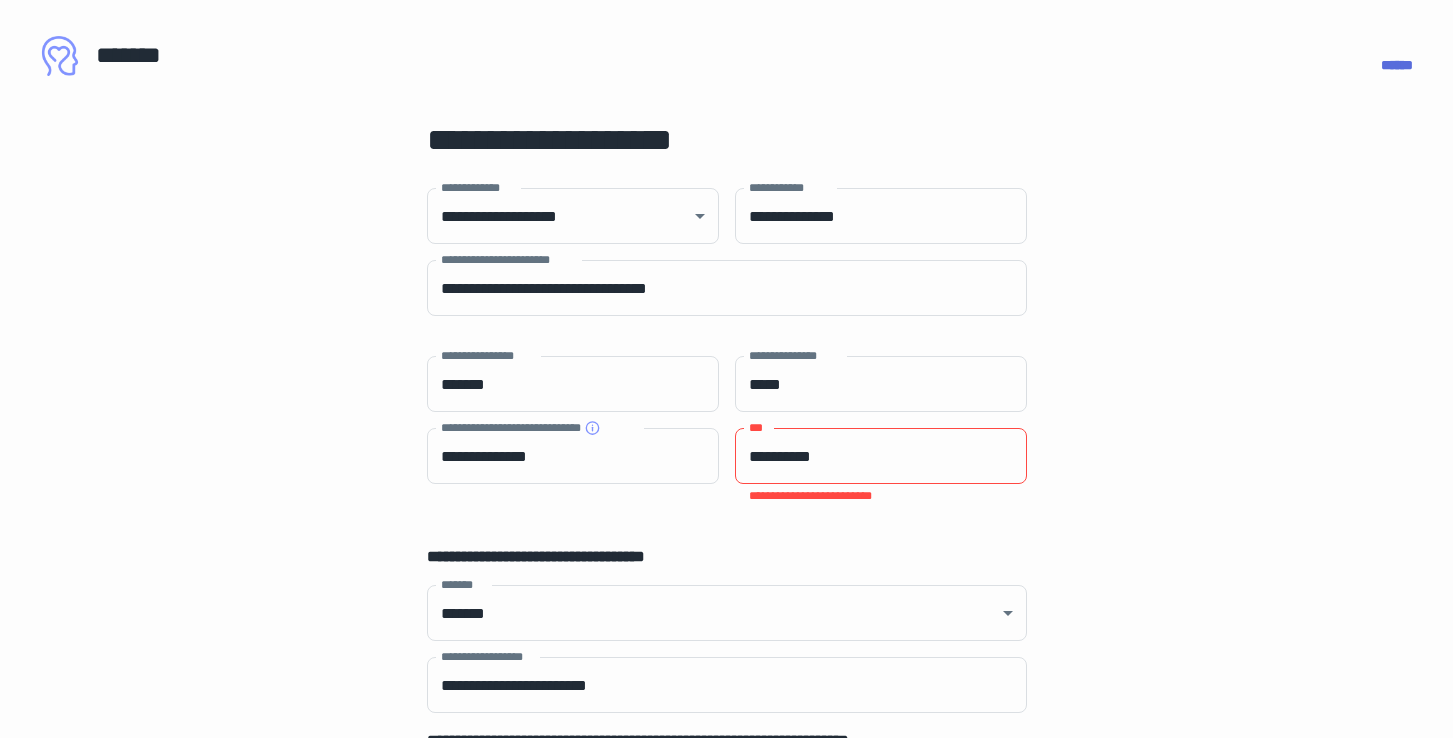click on "**********" at bounding box center (881, 456) 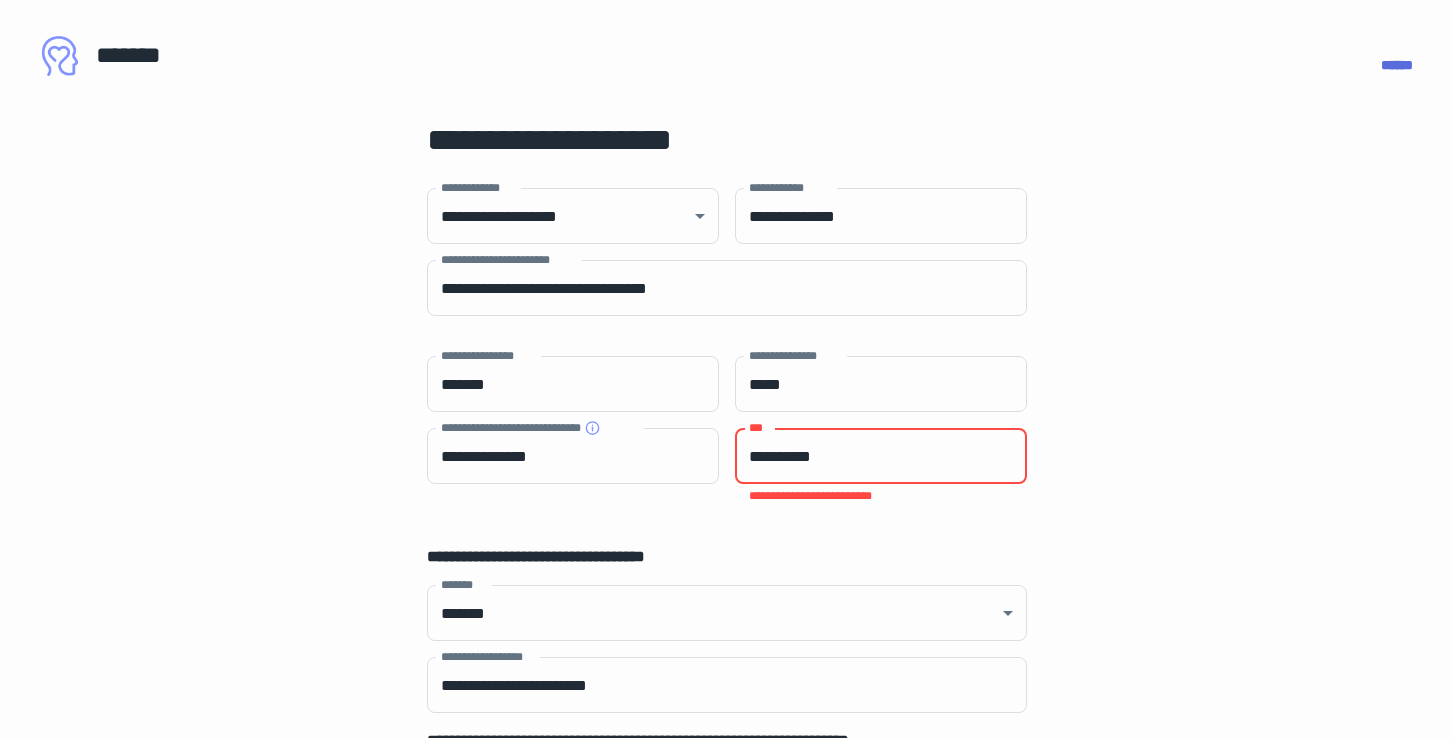 click on "**********" at bounding box center (881, 456) 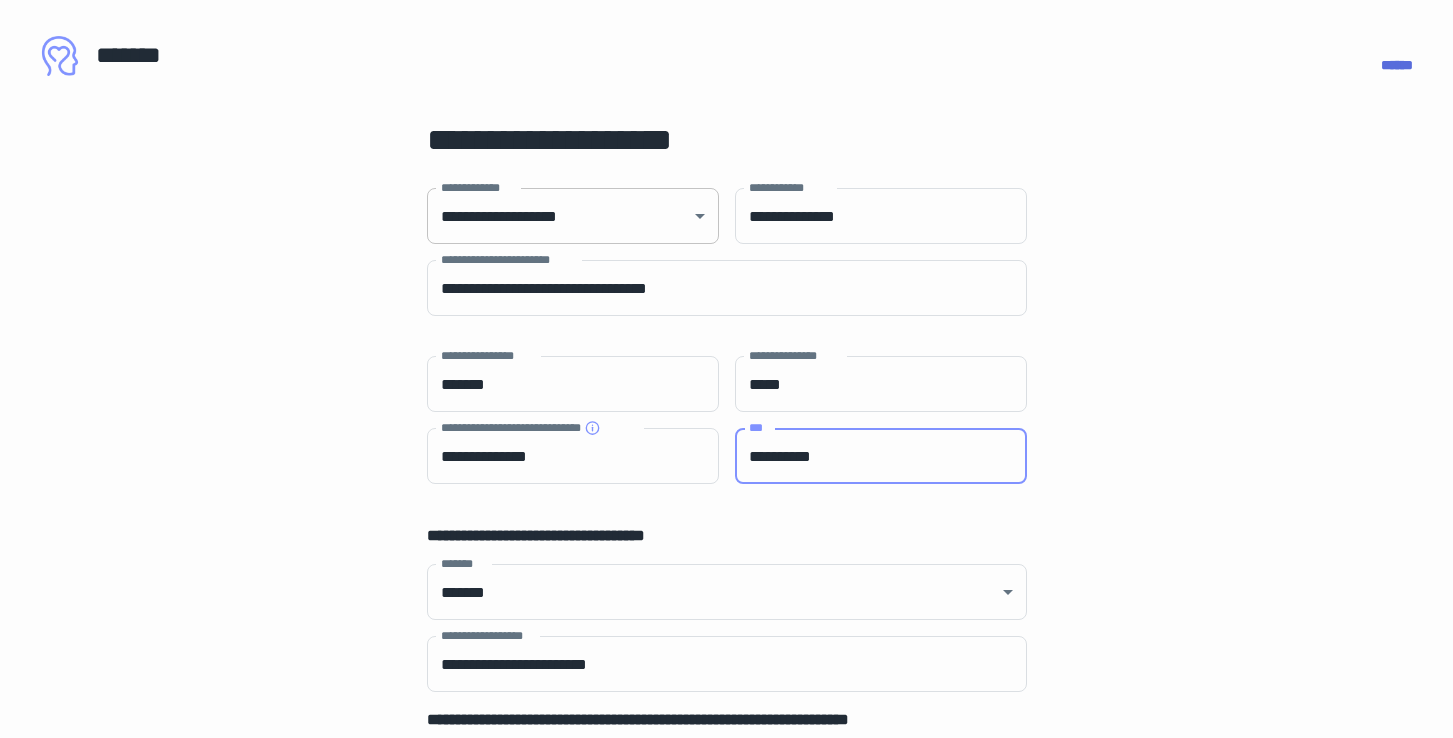 click on "[FIRST] [LAST] [ADDRESS] [CITY] [STATE] [ZIP] [COUNTRY] [PHONE] [EMAIL] [DOB] [AGE] [GENDER] [NATIONALITY] [PASSPORT] [DRIVERLICENSE] [CREDITCARD] [SSN]" at bounding box center (726, 369) 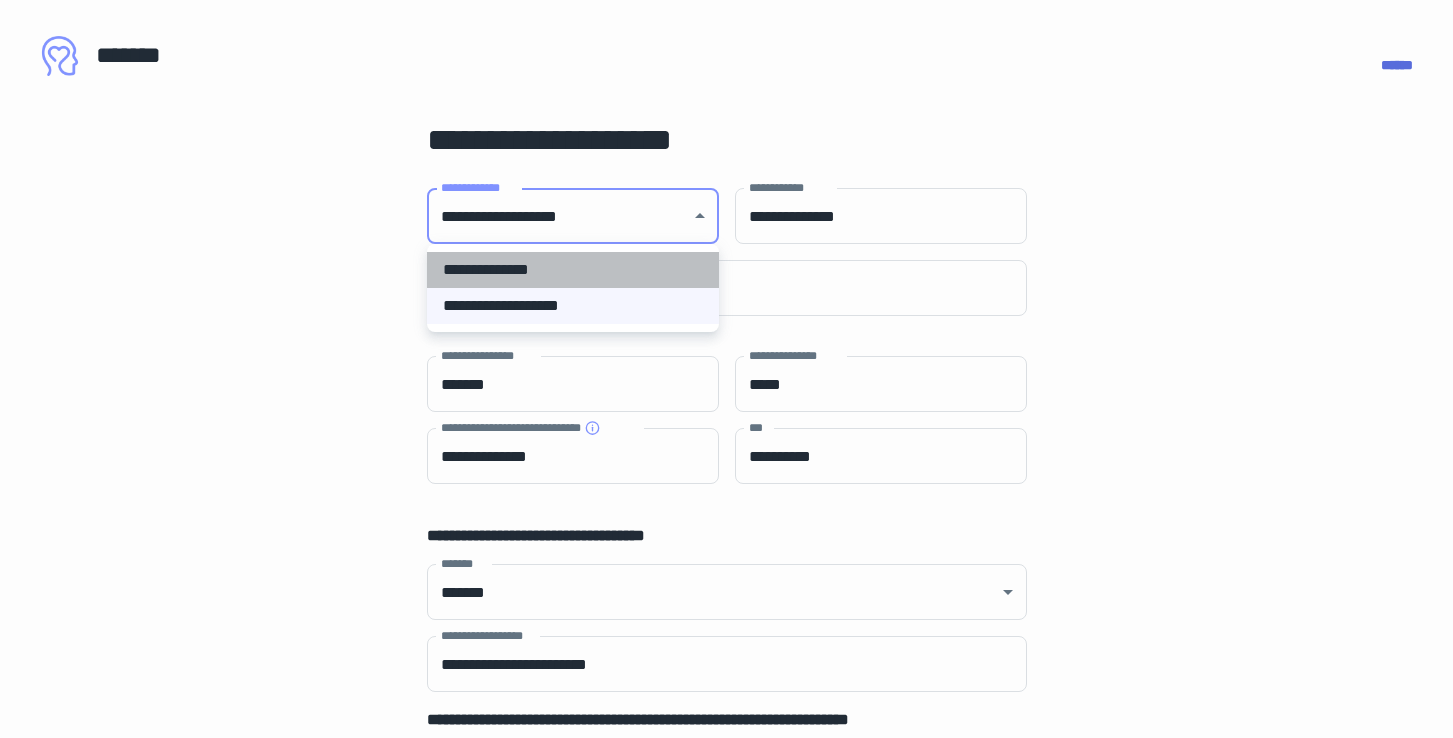 click on "**********" at bounding box center [573, 270] 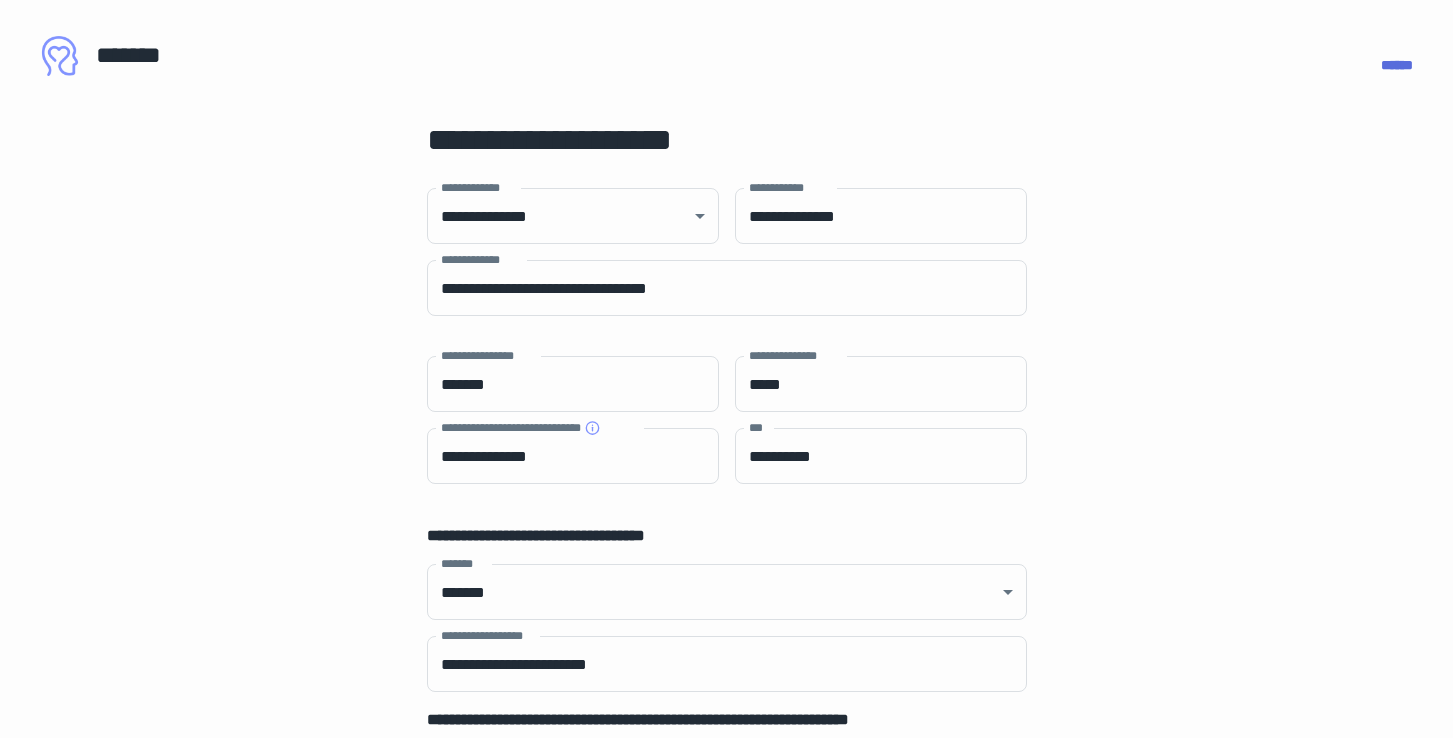 click on "[ADDRESS] [CITY] [STATE] [ZIP] [COUNTRY] [PHONE] [EMAIL] [DOB] [AGE] [GENDER] [NATIONALITY] [PASSPORT] [DRIVERLICENSE] [CREDITCARD] [SSN]" at bounding box center (727, 862) 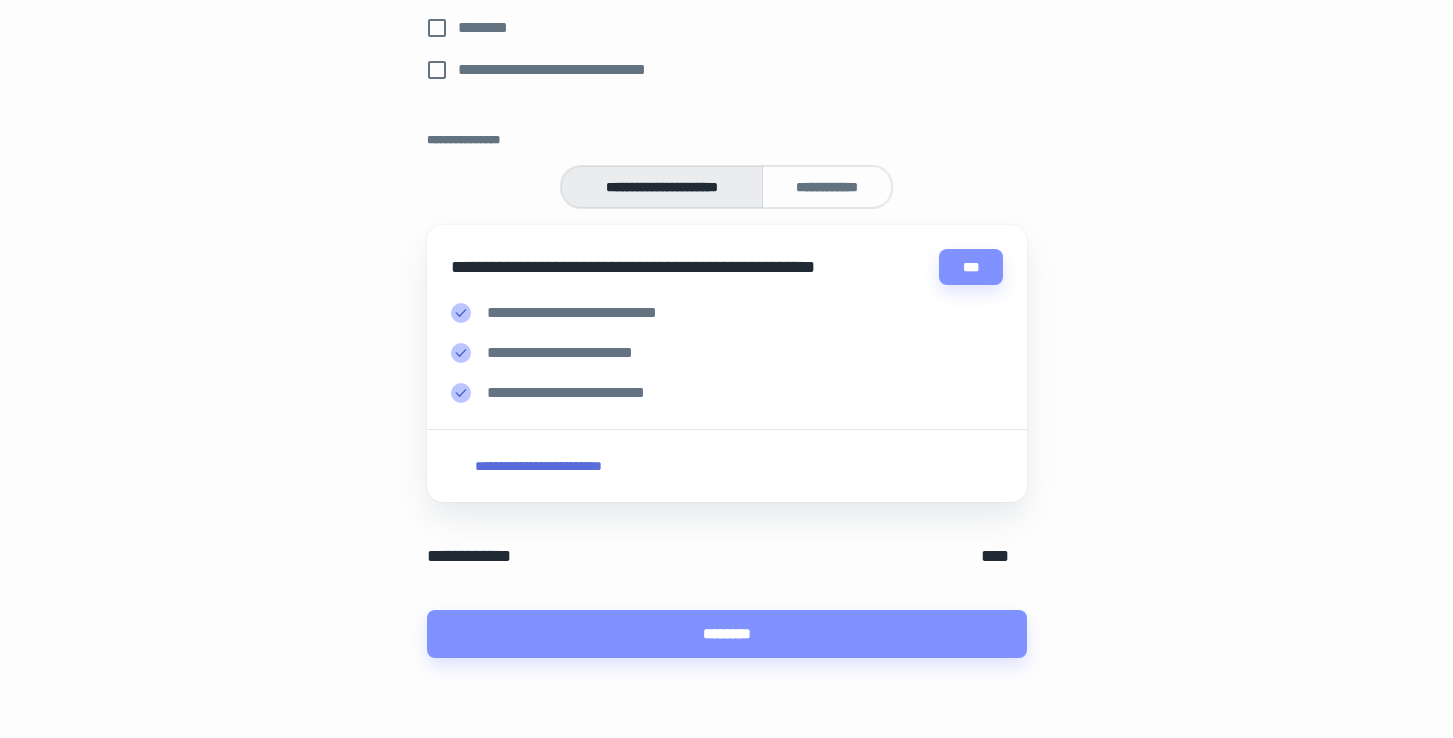 scroll, scrollTop: 951, scrollLeft: 0, axis: vertical 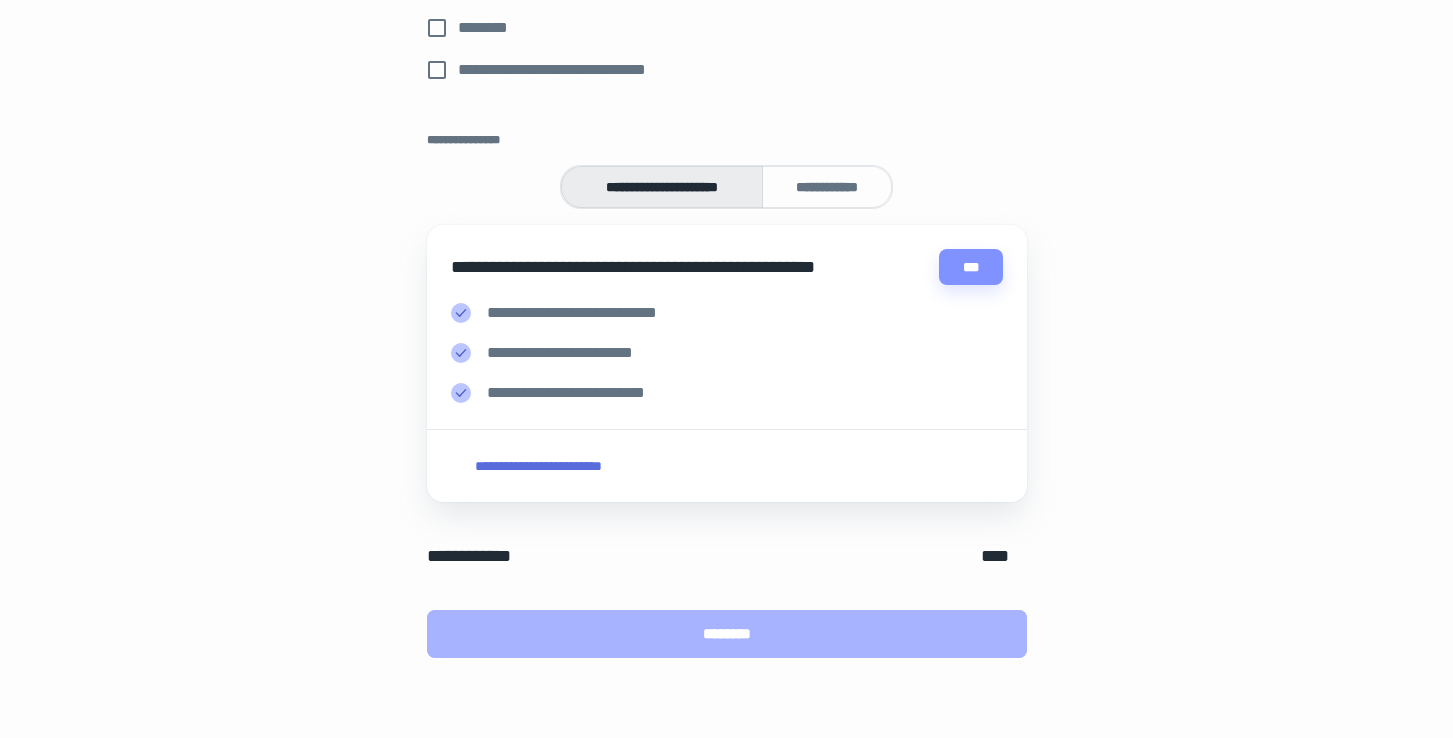 click on "********" at bounding box center (727, 634) 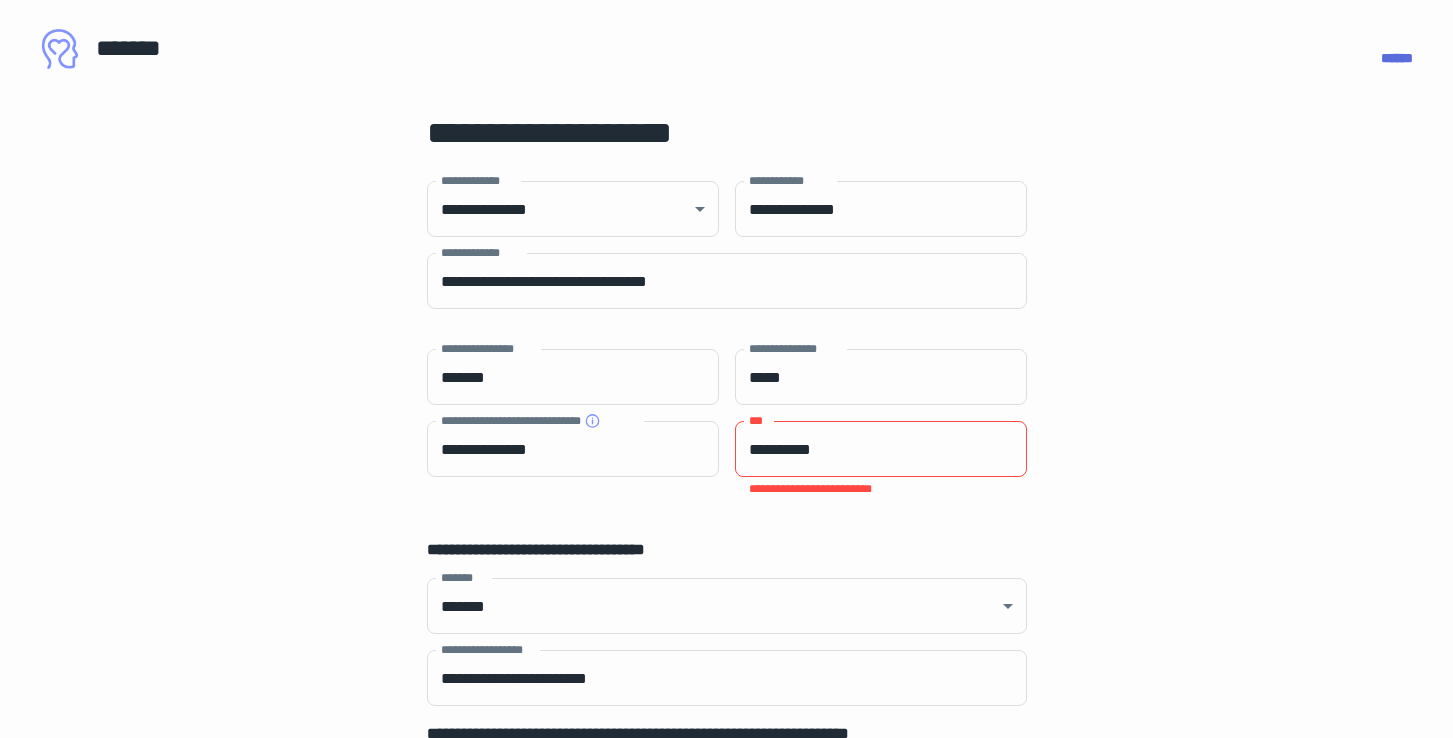 scroll, scrollTop: 0, scrollLeft: 0, axis: both 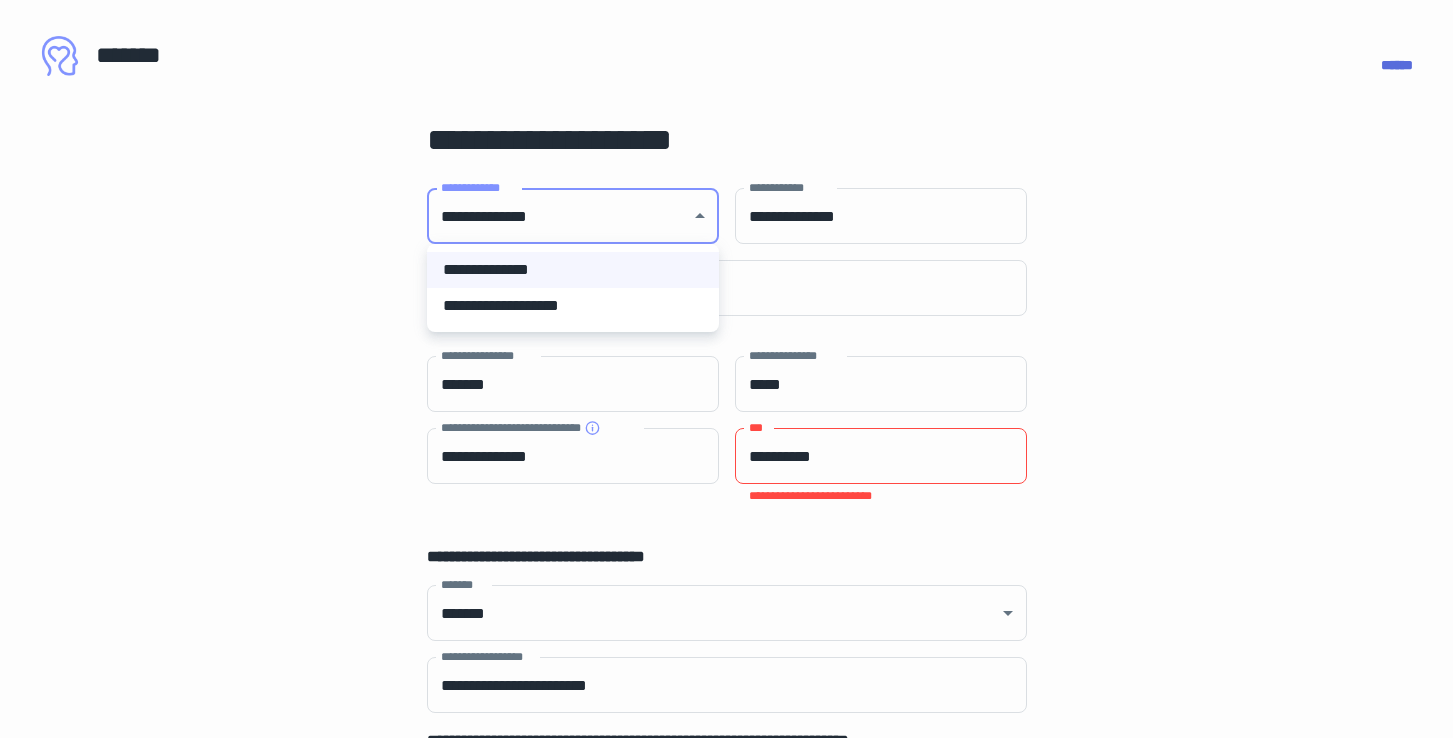 click on "[FIRST] [LAST] [ADDRESS] [CITY] [STATE] [ZIP] [COUNTRY] [PHONE] [EMAIL] [DOB] [AGE] [GENDER] [NATIONALITY] [PASSPORT] [DRIVERLICENSE] [CREDITCARD] [SSN]" at bounding box center (726, 369) 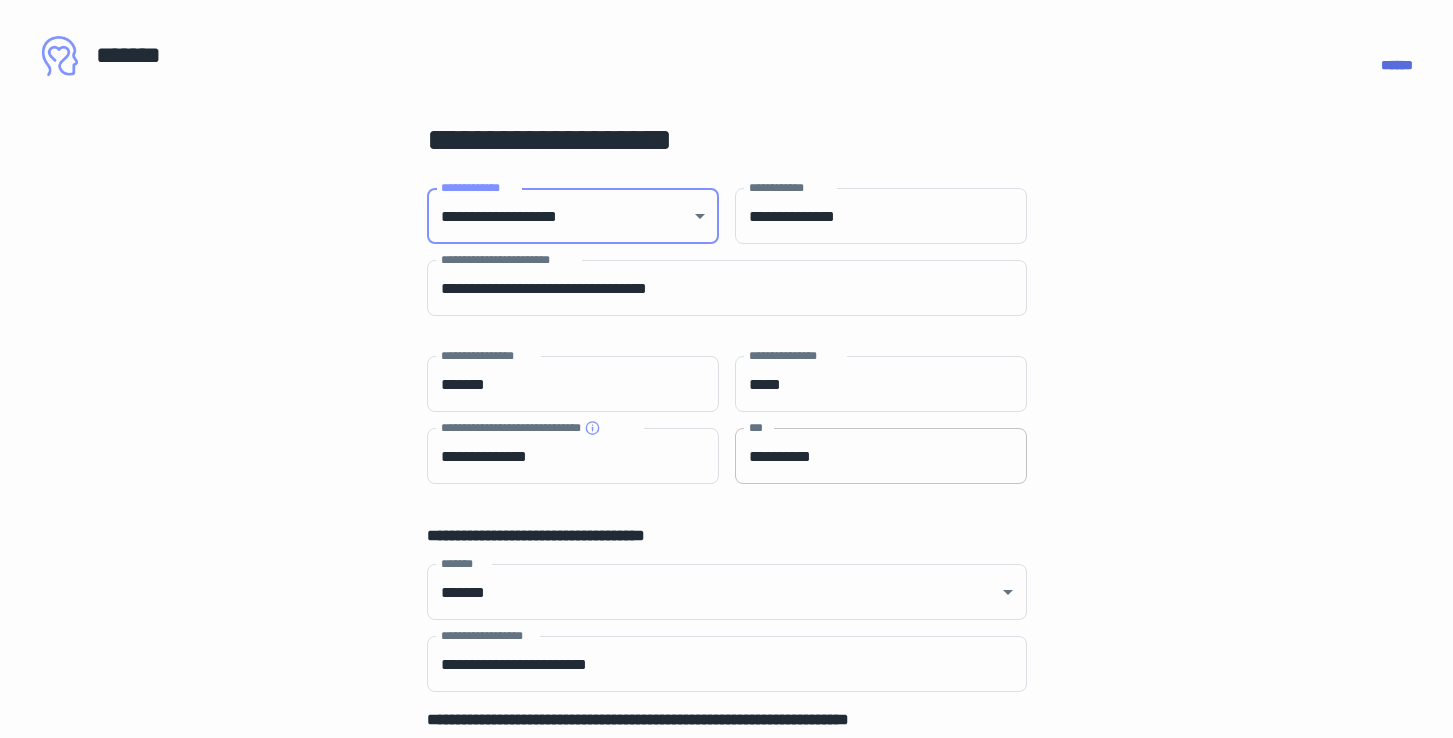 click on "**********" at bounding box center [881, 456] 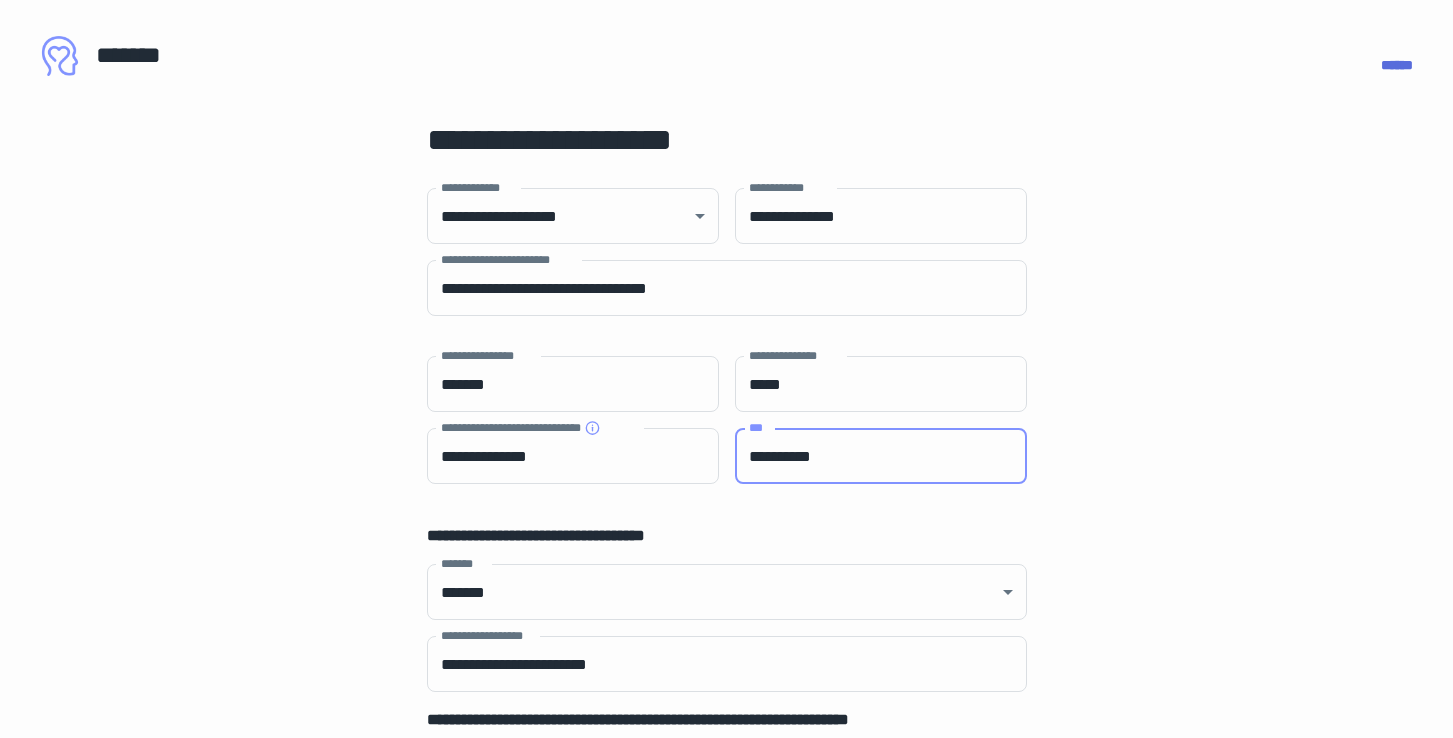 click on "[ADDRESS] [CITY] [STATE] [ZIP] [COUNTRY] [PHONE] [EMAIL] [DOB] [AGE] [GENDER] [NATIONALITY] [PASSPORT] [DRIVERLICENSE] [CREDITCARD] [SSN]" at bounding box center (727, 862) 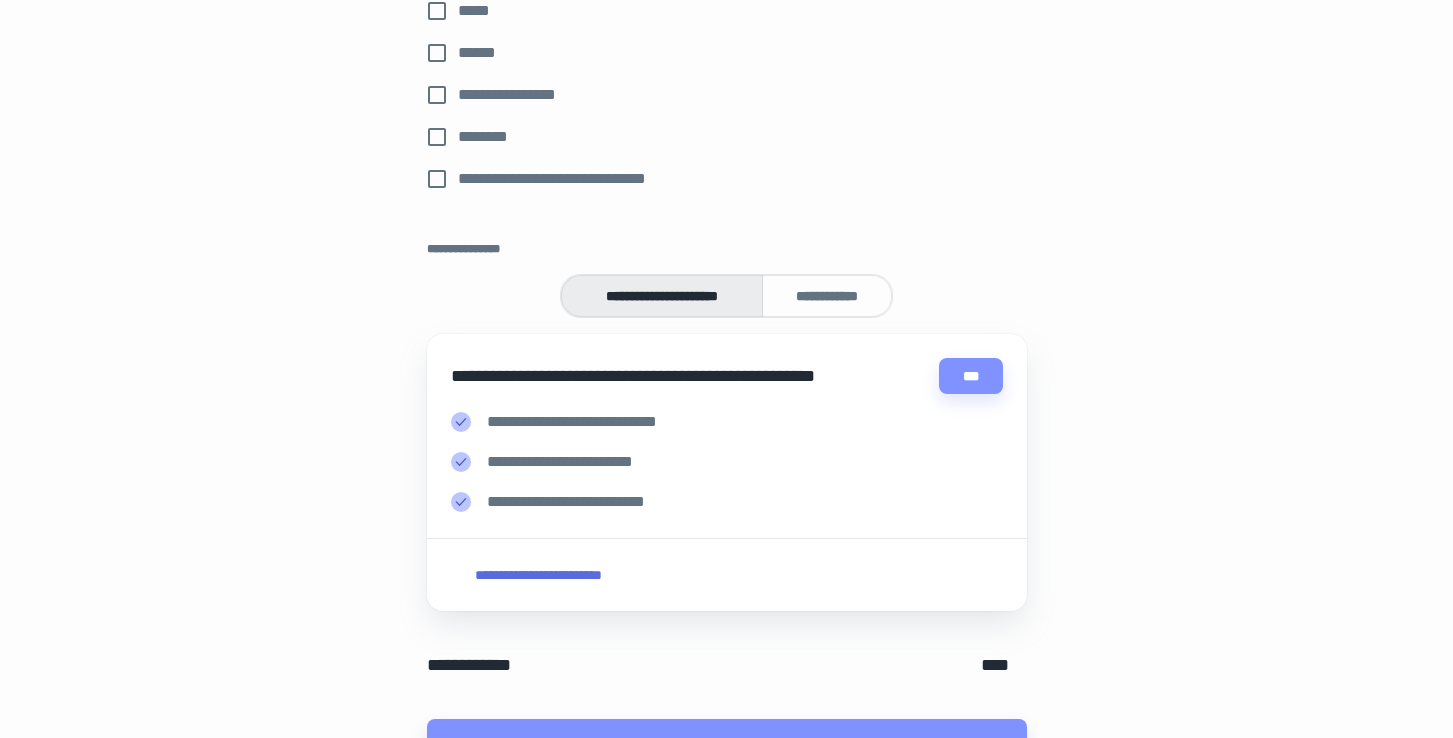 scroll, scrollTop: 951, scrollLeft: 0, axis: vertical 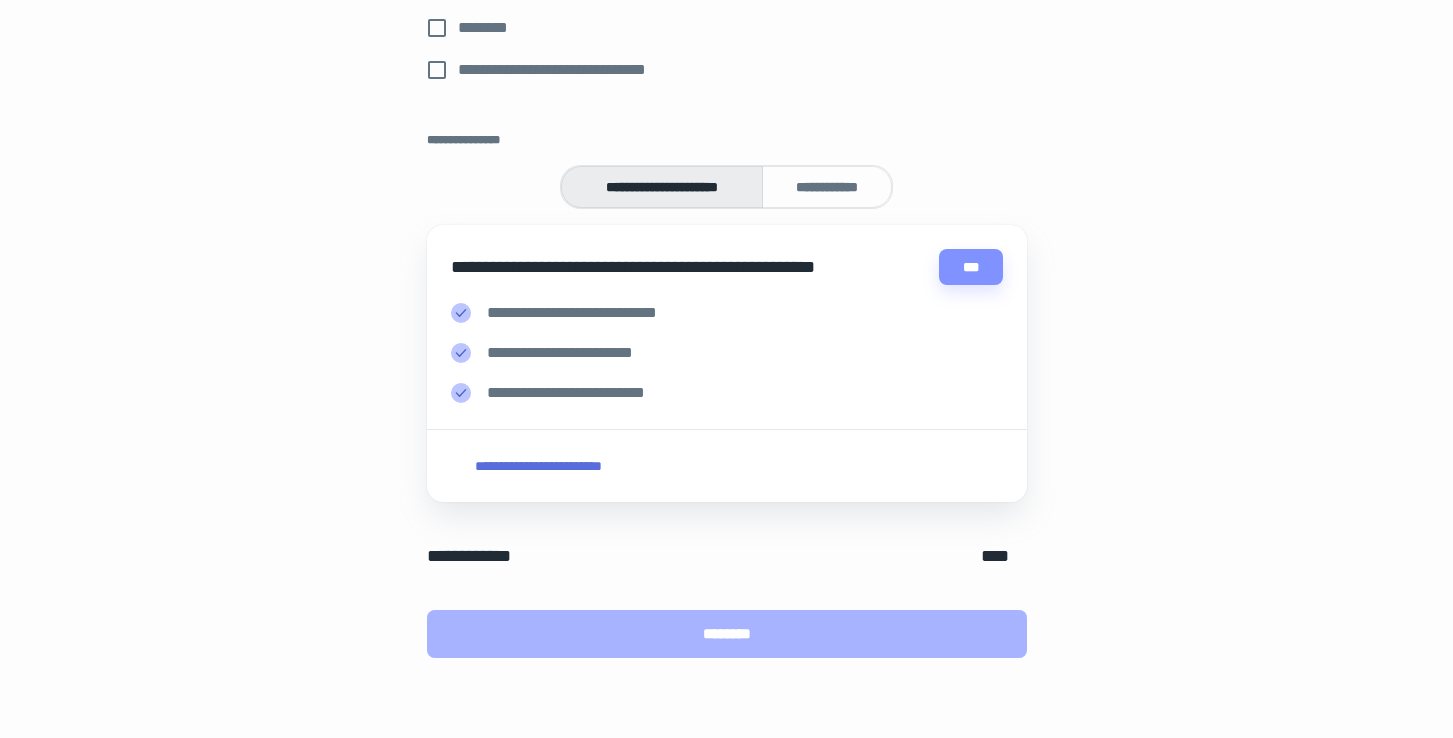 click on "********" at bounding box center [727, 634] 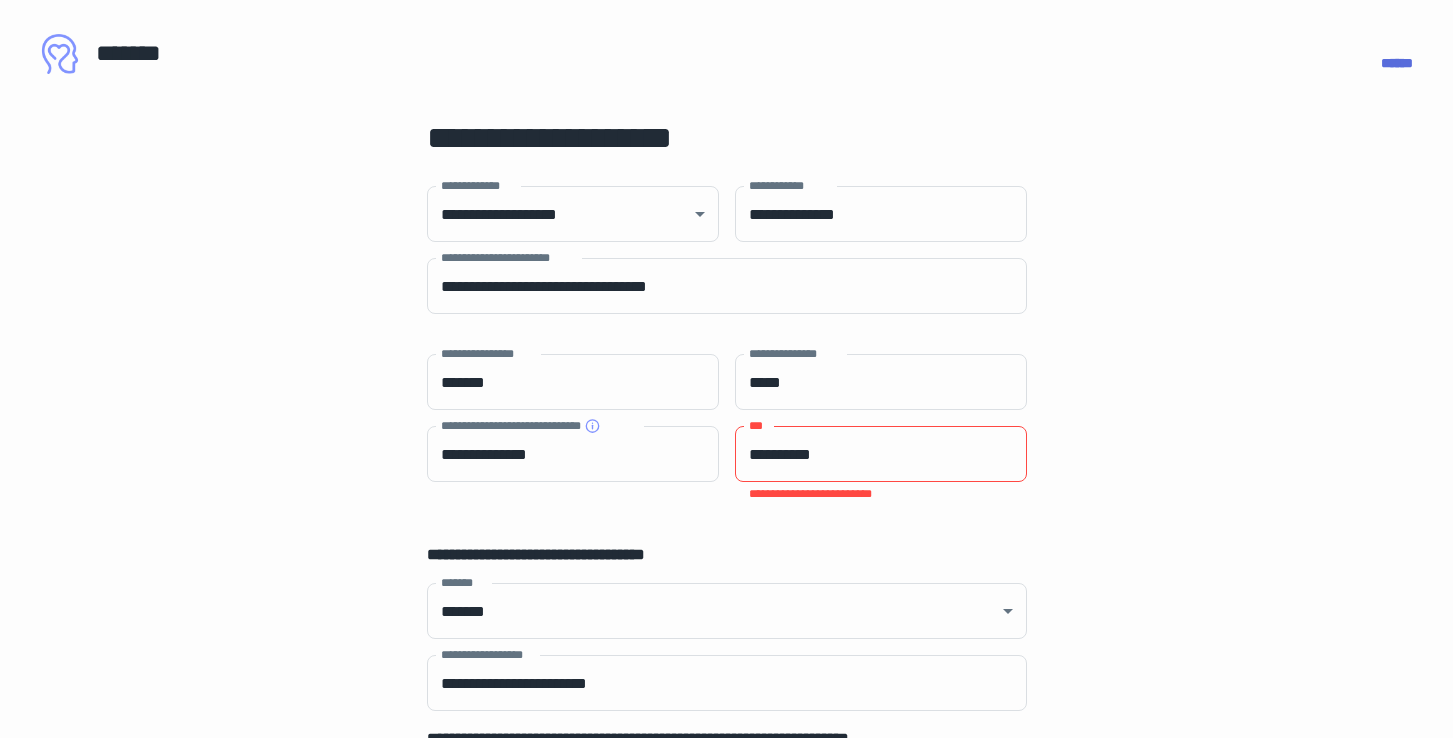 scroll, scrollTop: 0, scrollLeft: 0, axis: both 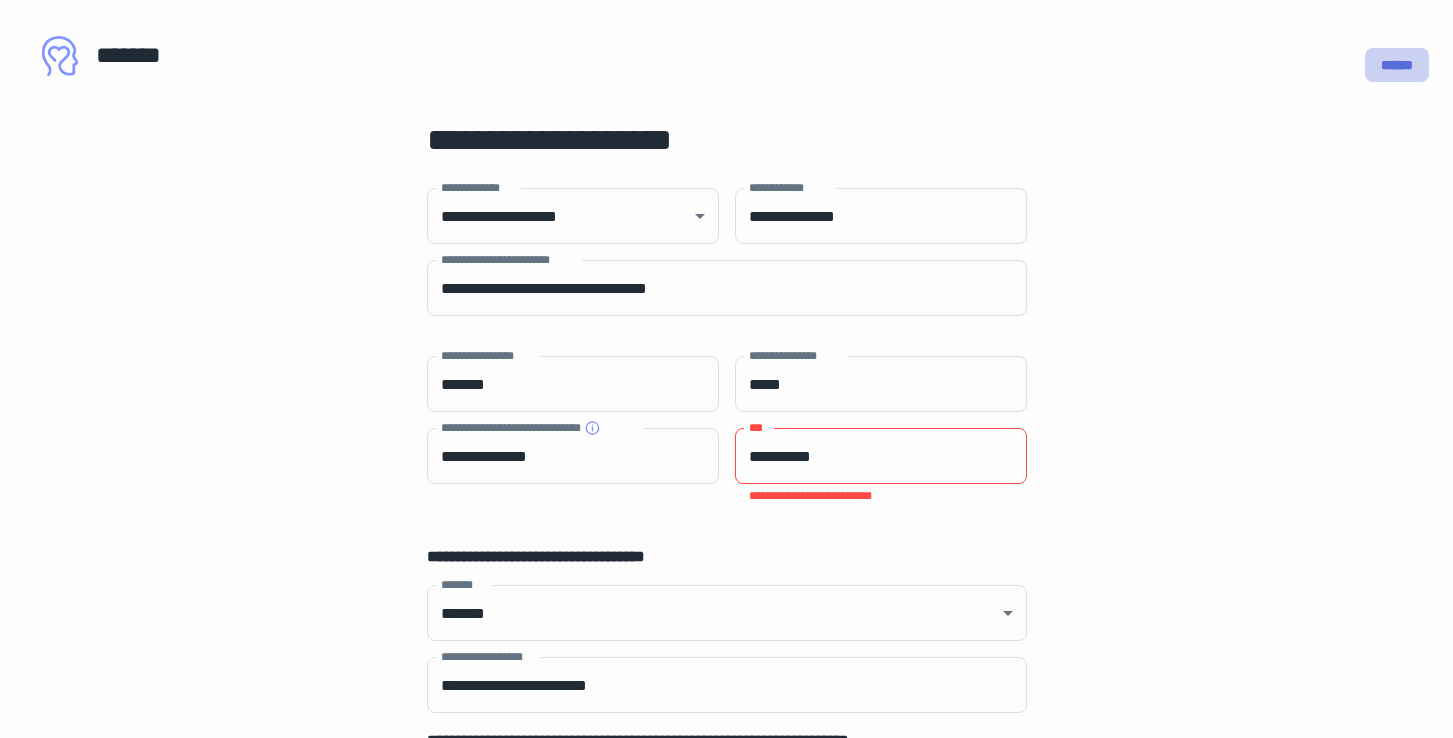 click on "******" at bounding box center (1397, 65) 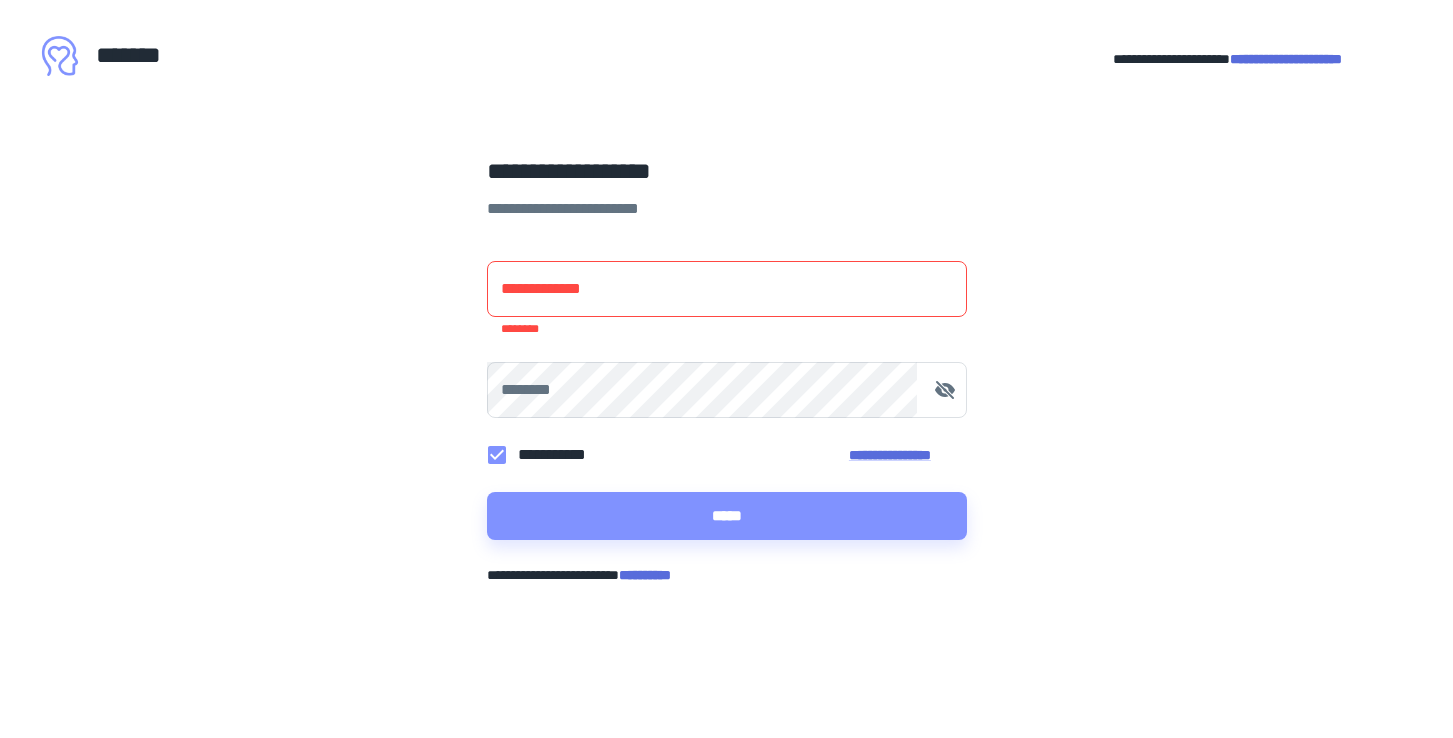 type on "**********" 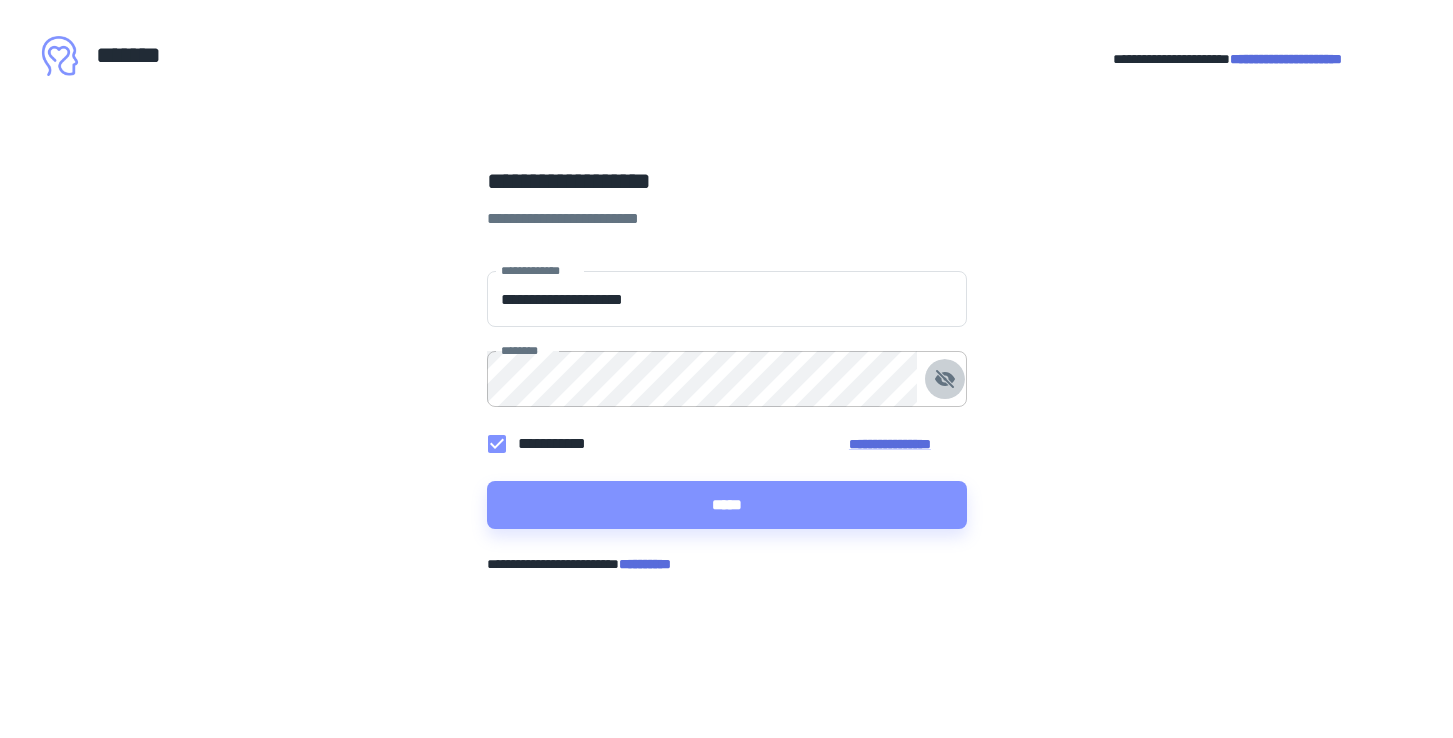 click 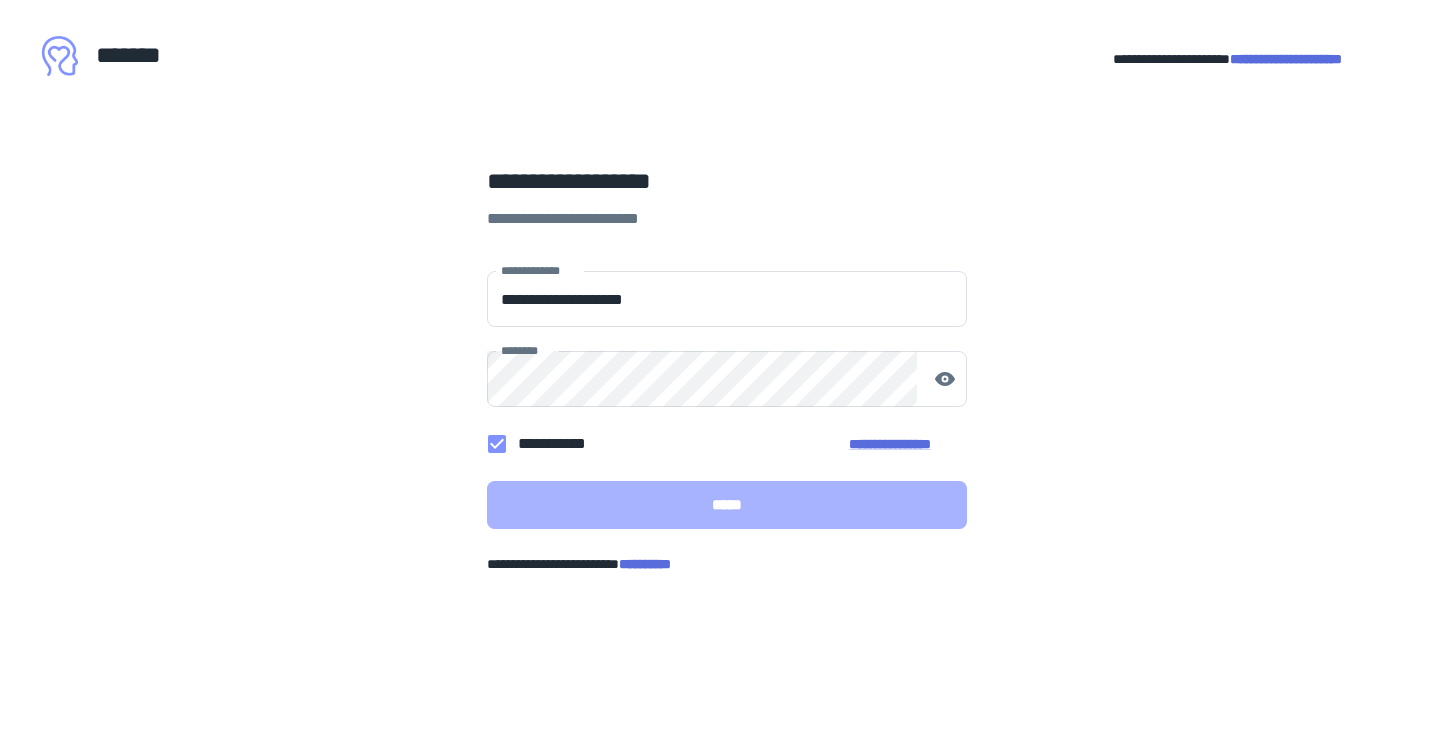 click on "*****" at bounding box center [727, 505] 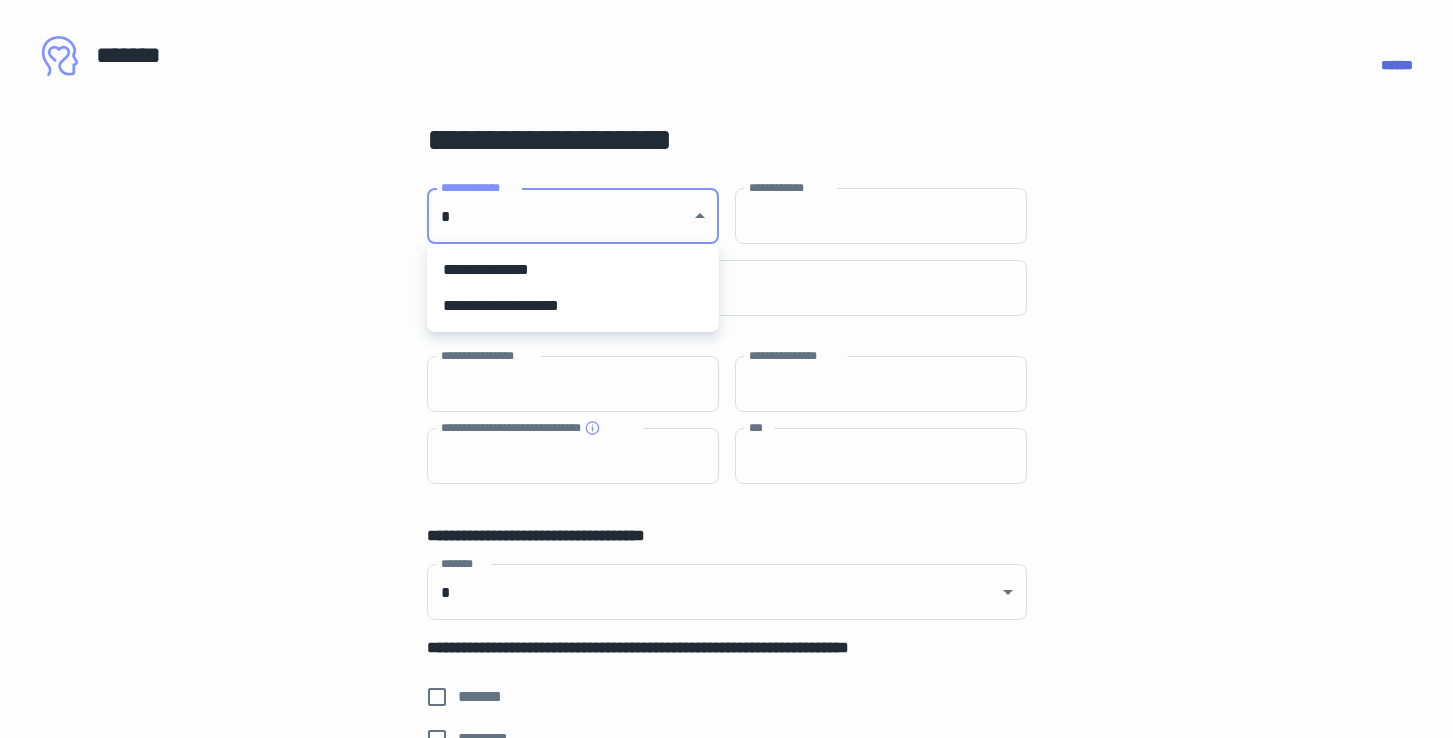 click on "[FIRST] [LAST] [ADDRESS] [CITY] [STATE] [ZIP] [COUNTRY] [PHONE] [EMAIL] [DOB] [AGE] [GENDER] [NATIONALITY] [PASSPORT] [DRIVERLICENSE] [CREDITCARD] [SSN]" at bounding box center (726, 369) 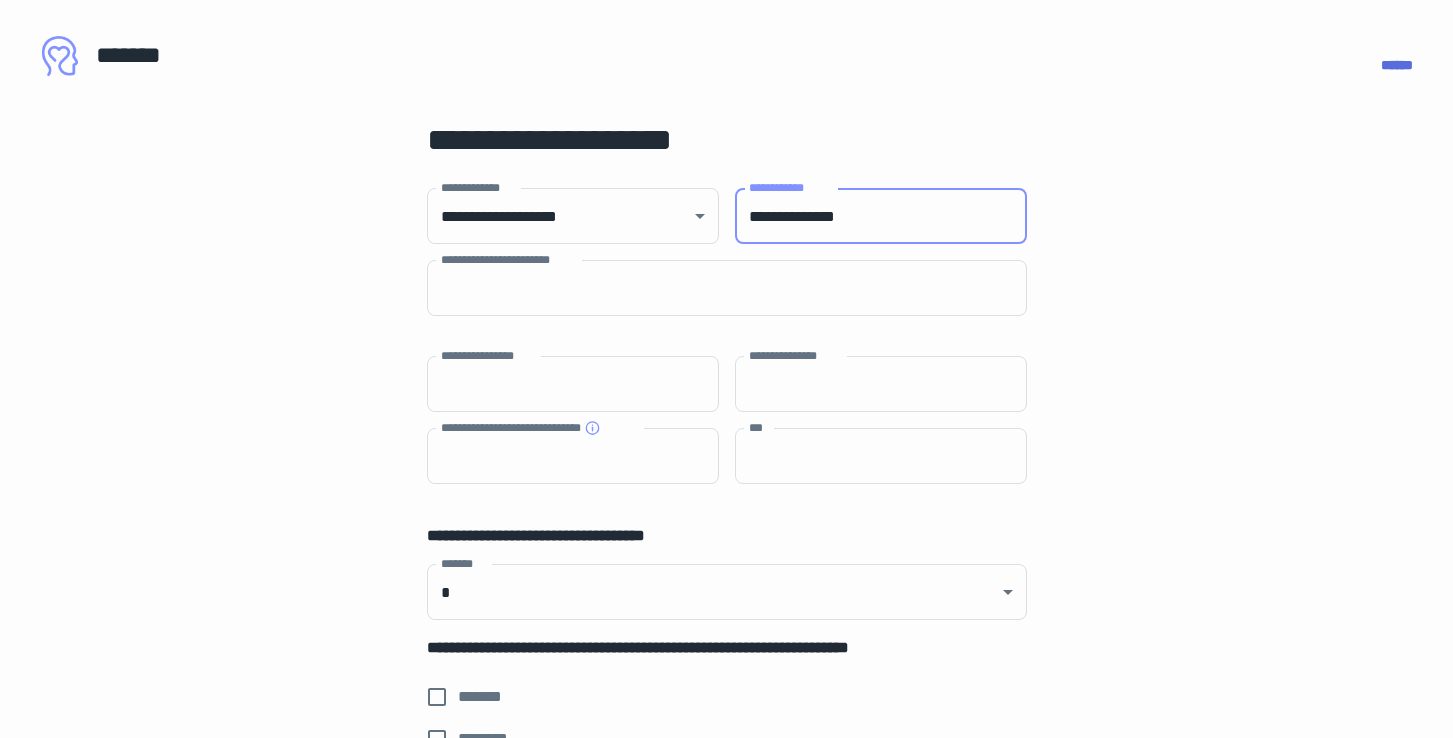 click on "**********" at bounding box center (881, 216) 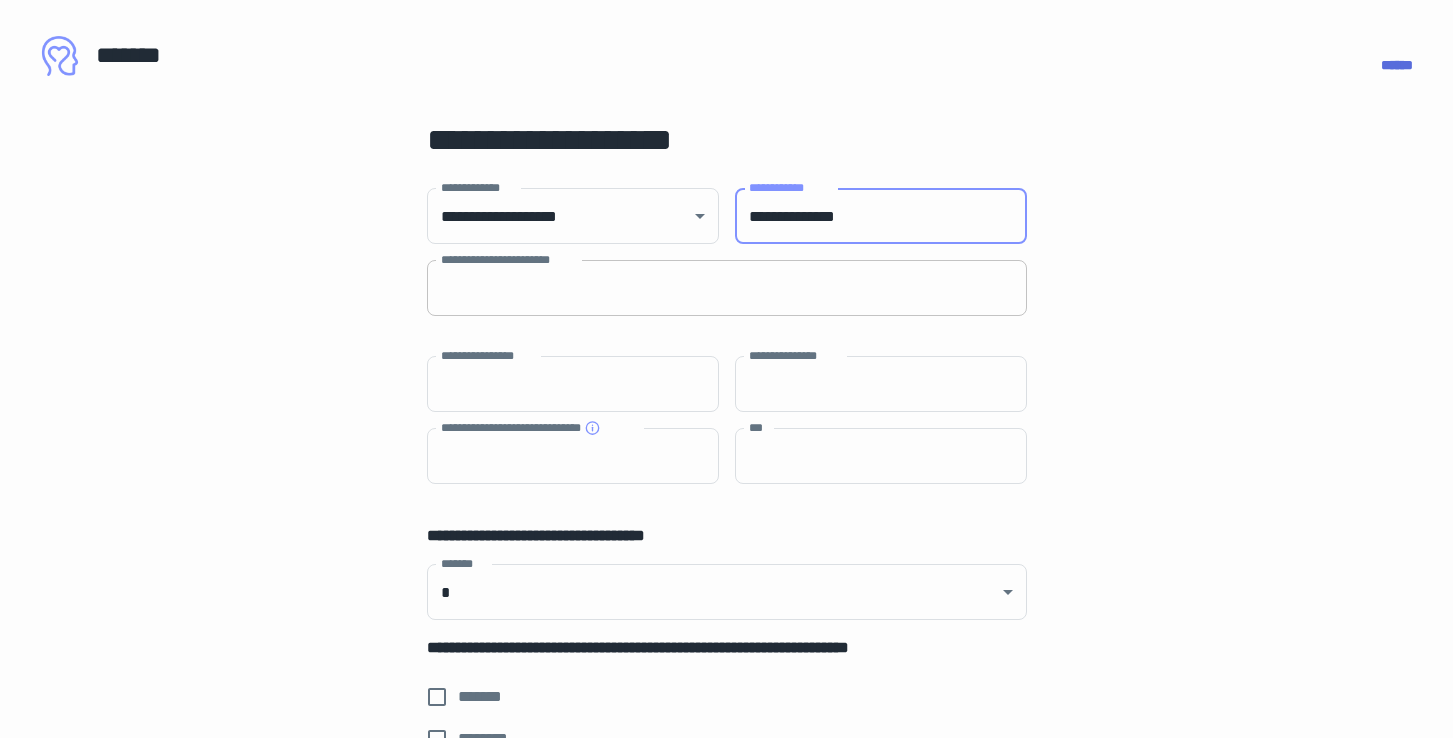 type on "**********" 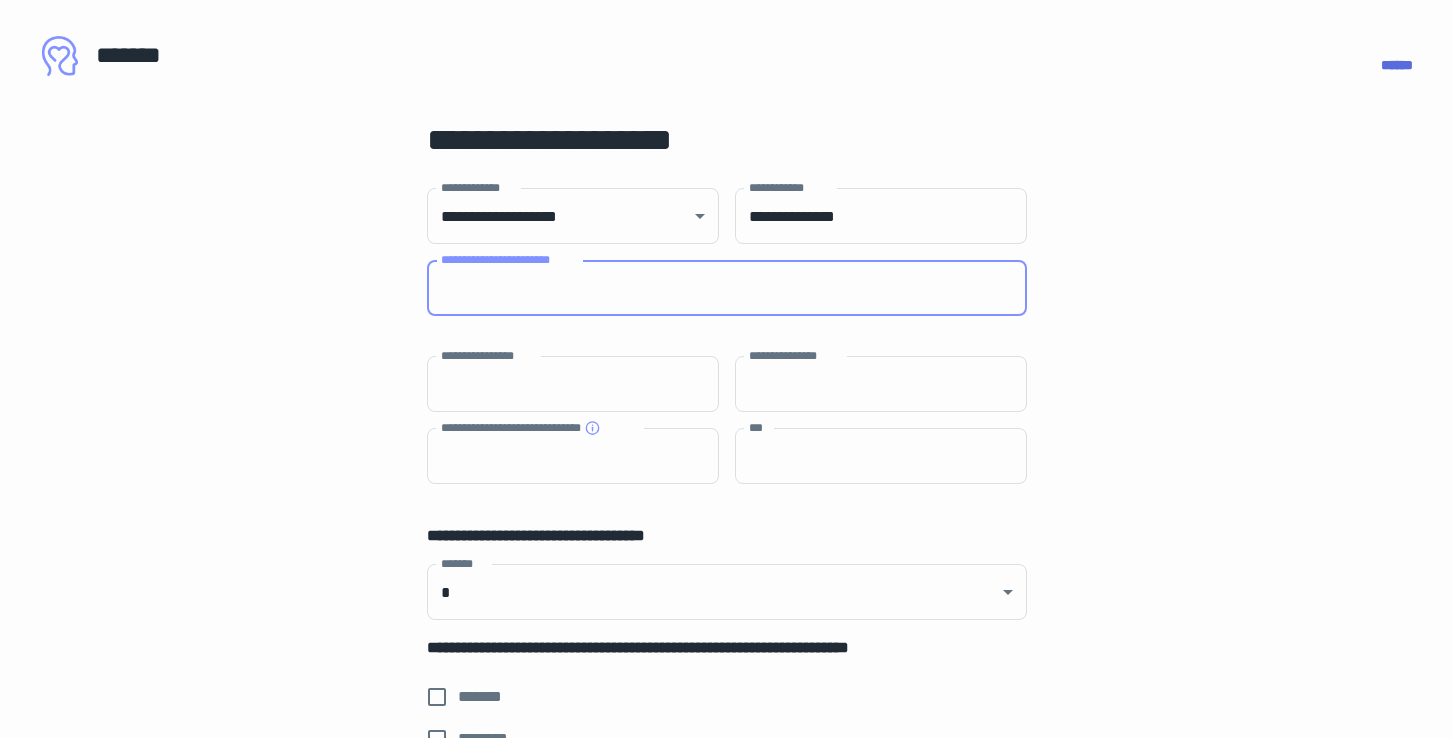 click on "**********" at bounding box center [727, 288] 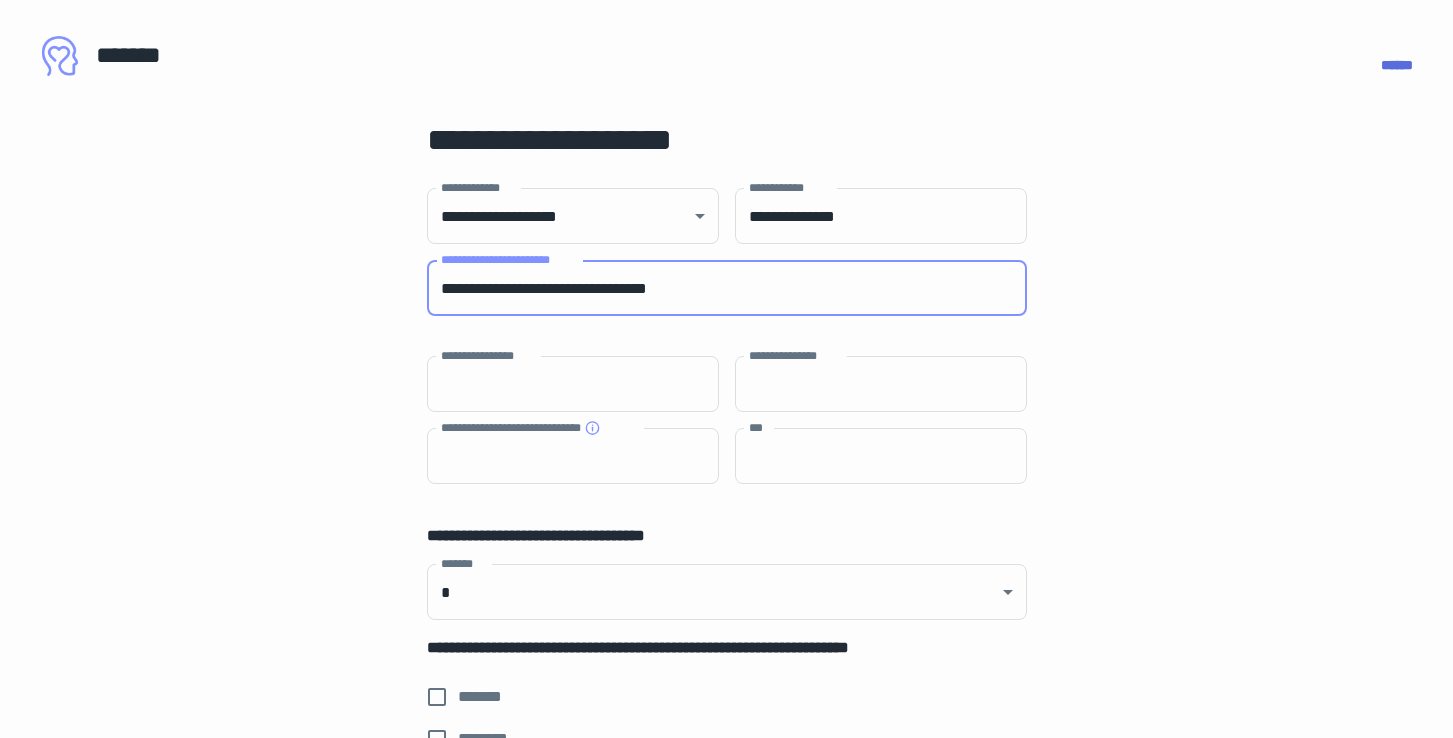 type on "******" 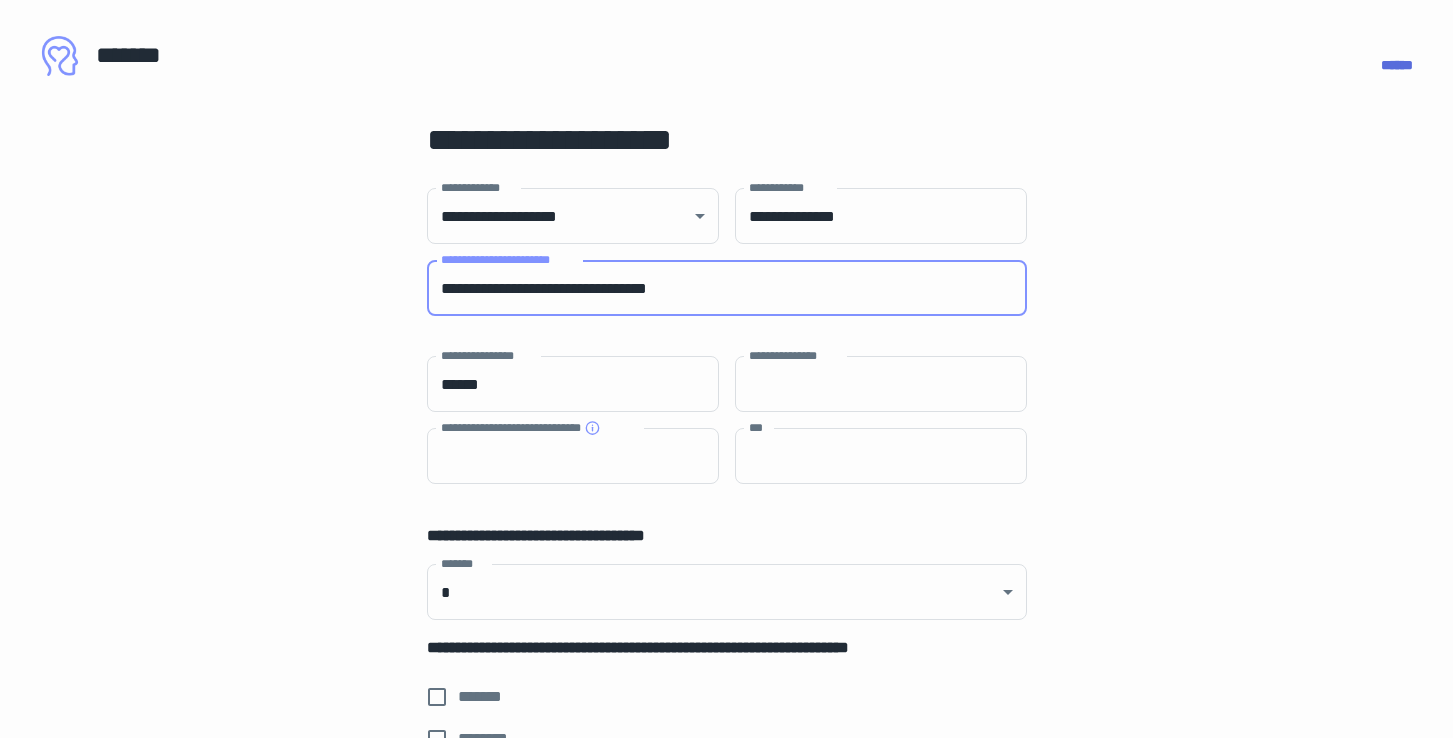 type on "***" 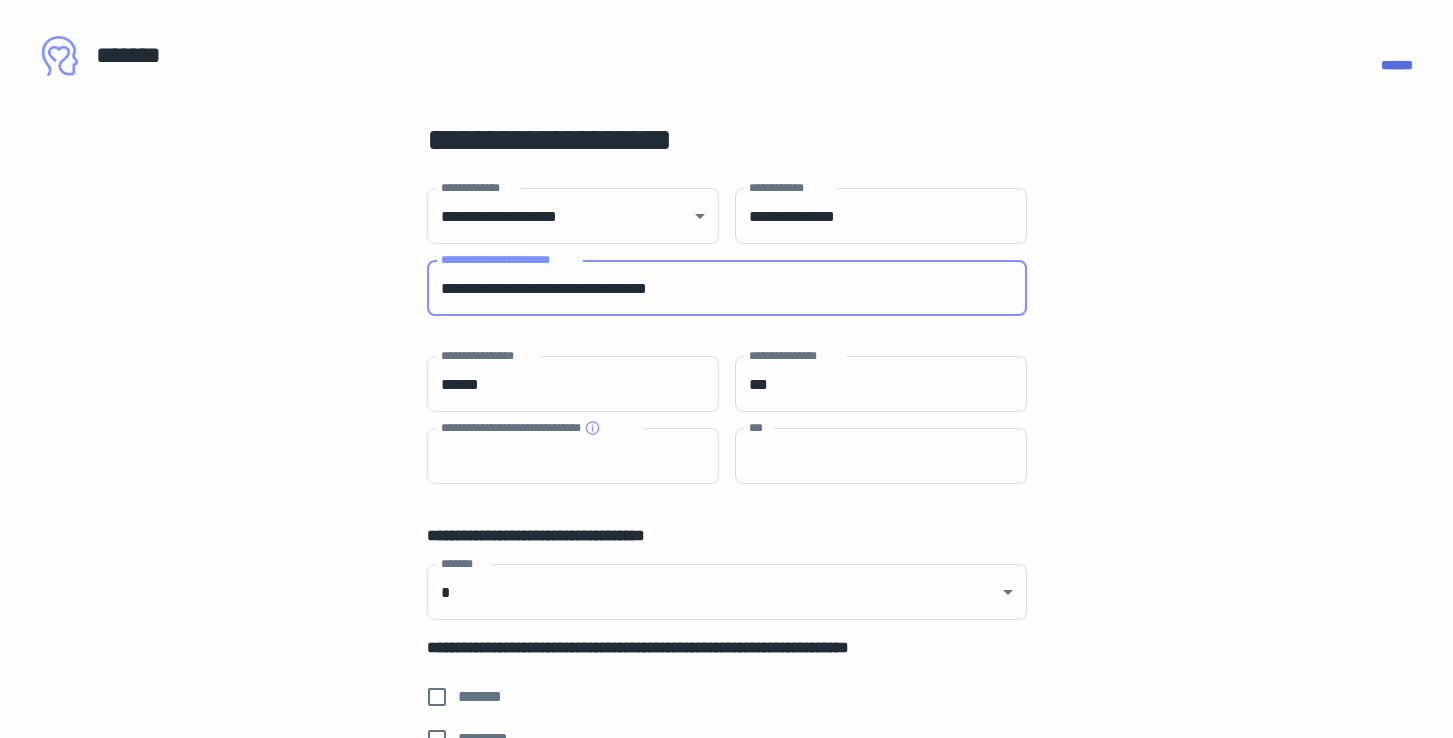 type on "******" 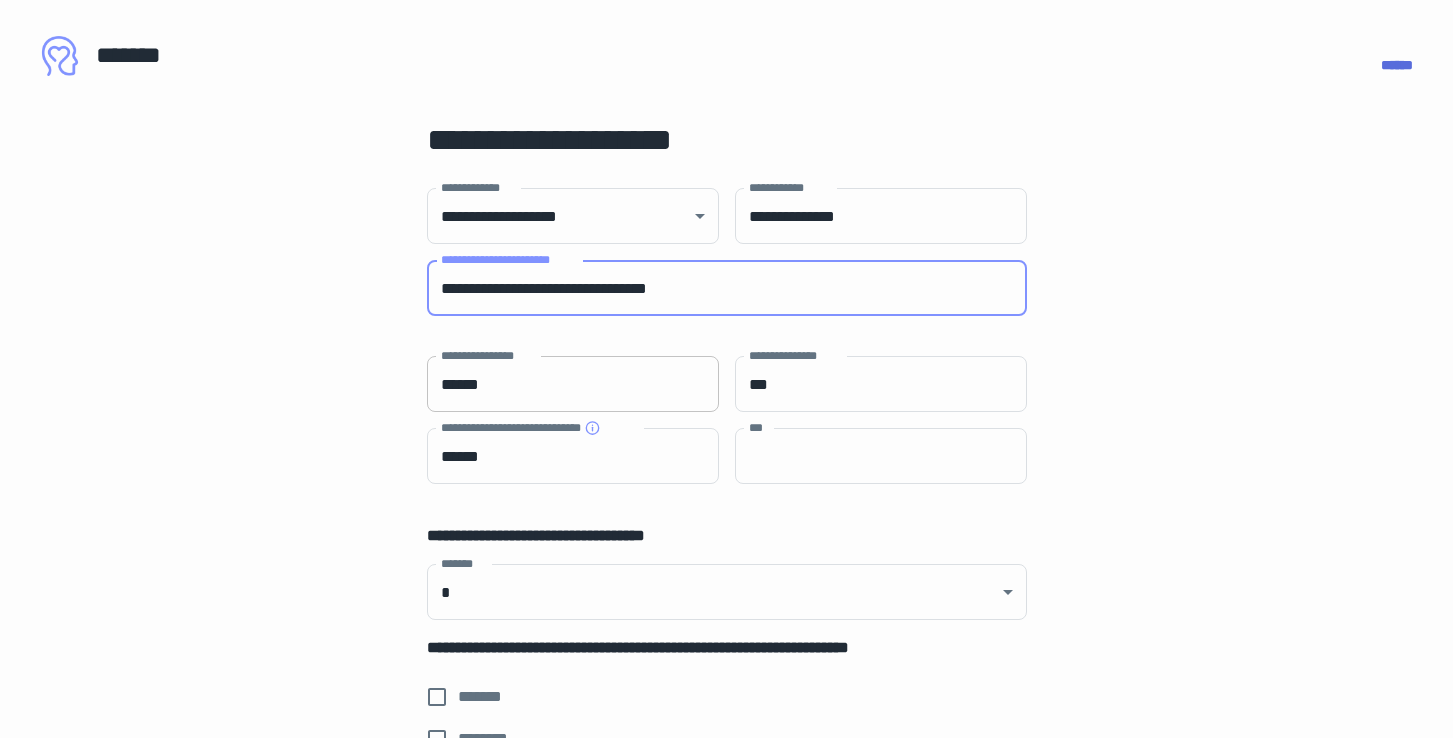 click on "******" at bounding box center [573, 384] 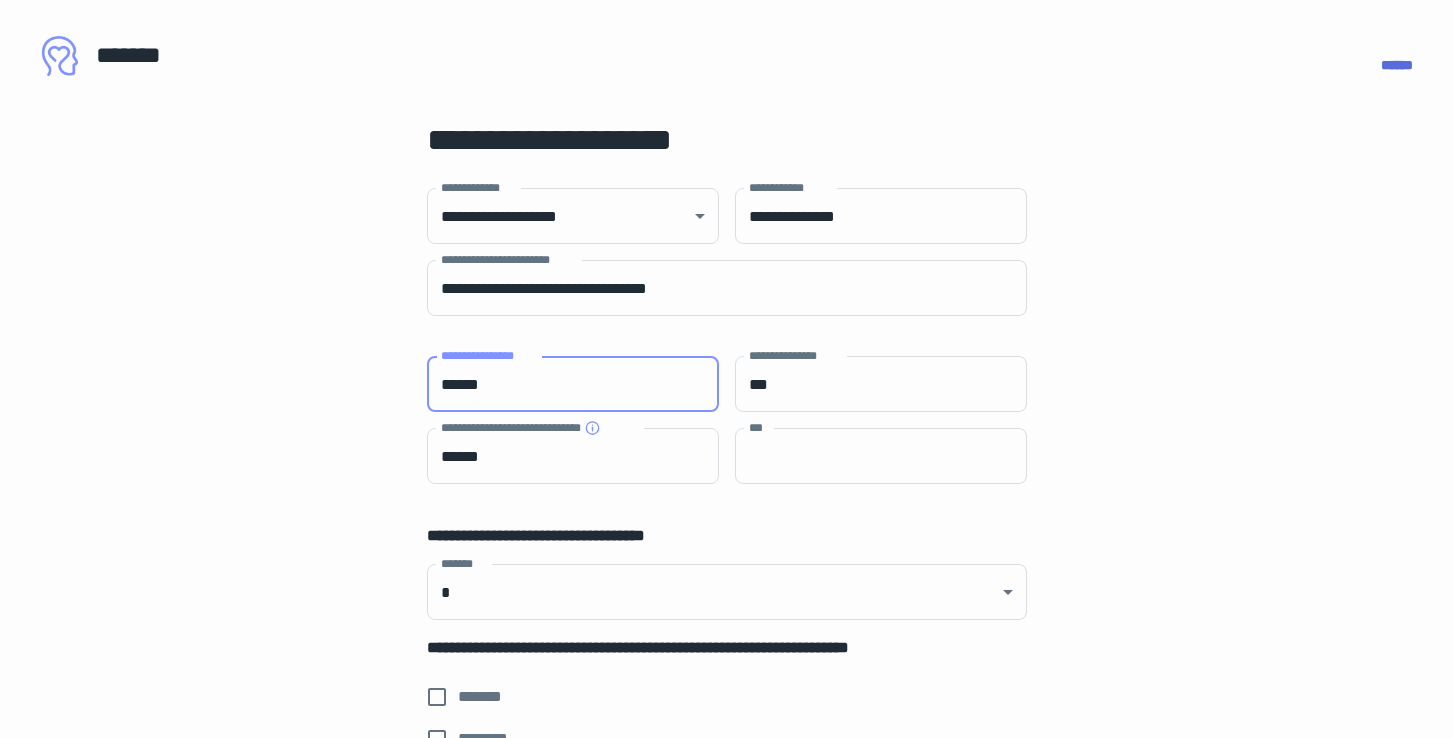 click on "******" at bounding box center [573, 384] 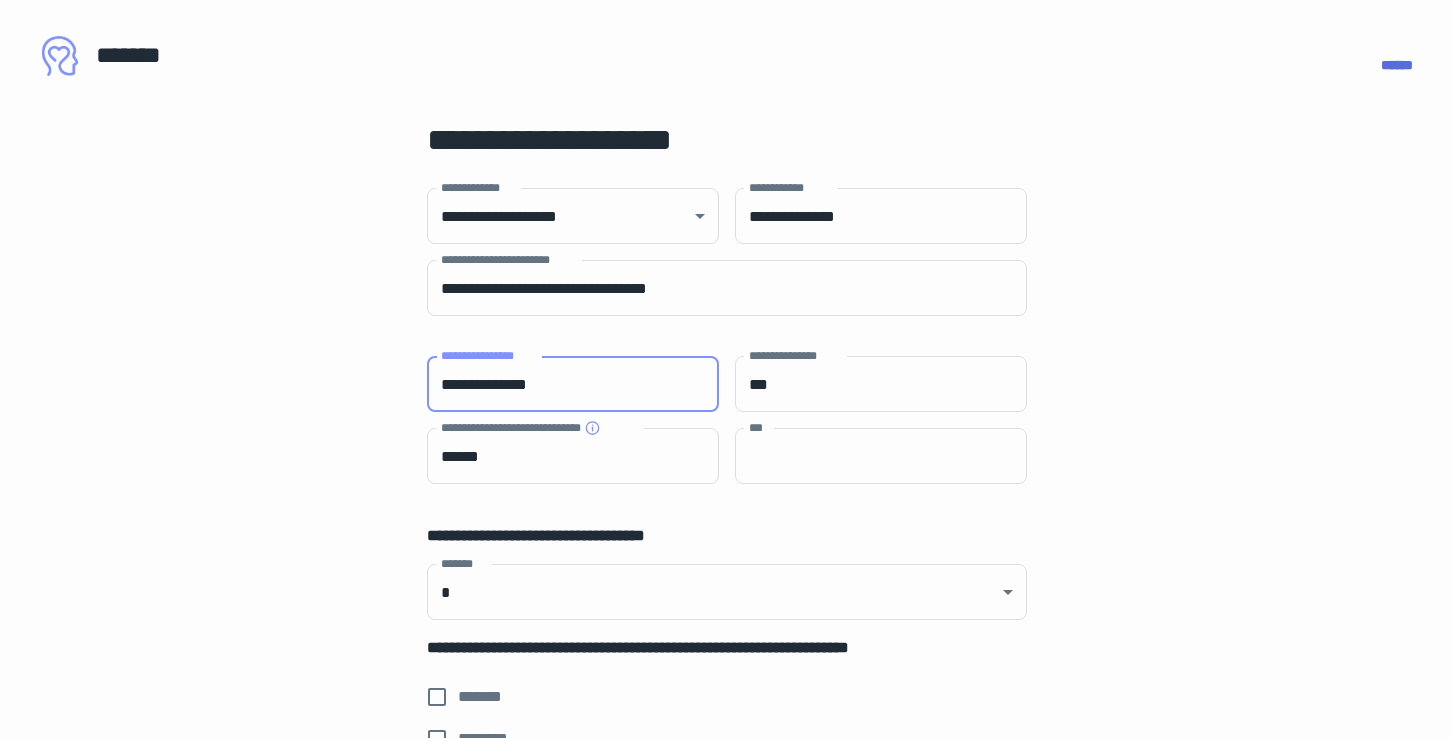 click on "**********" at bounding box center (573, 384) 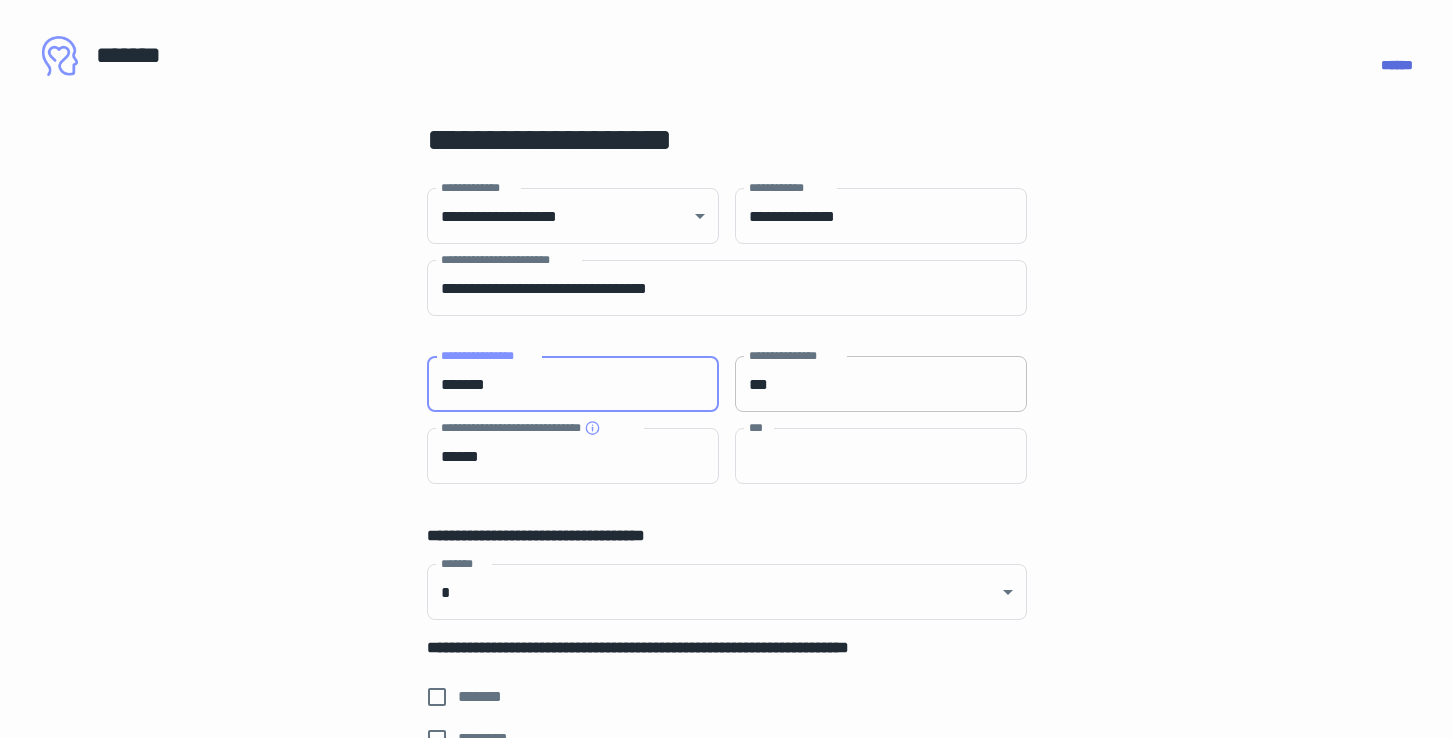 type on "*******" 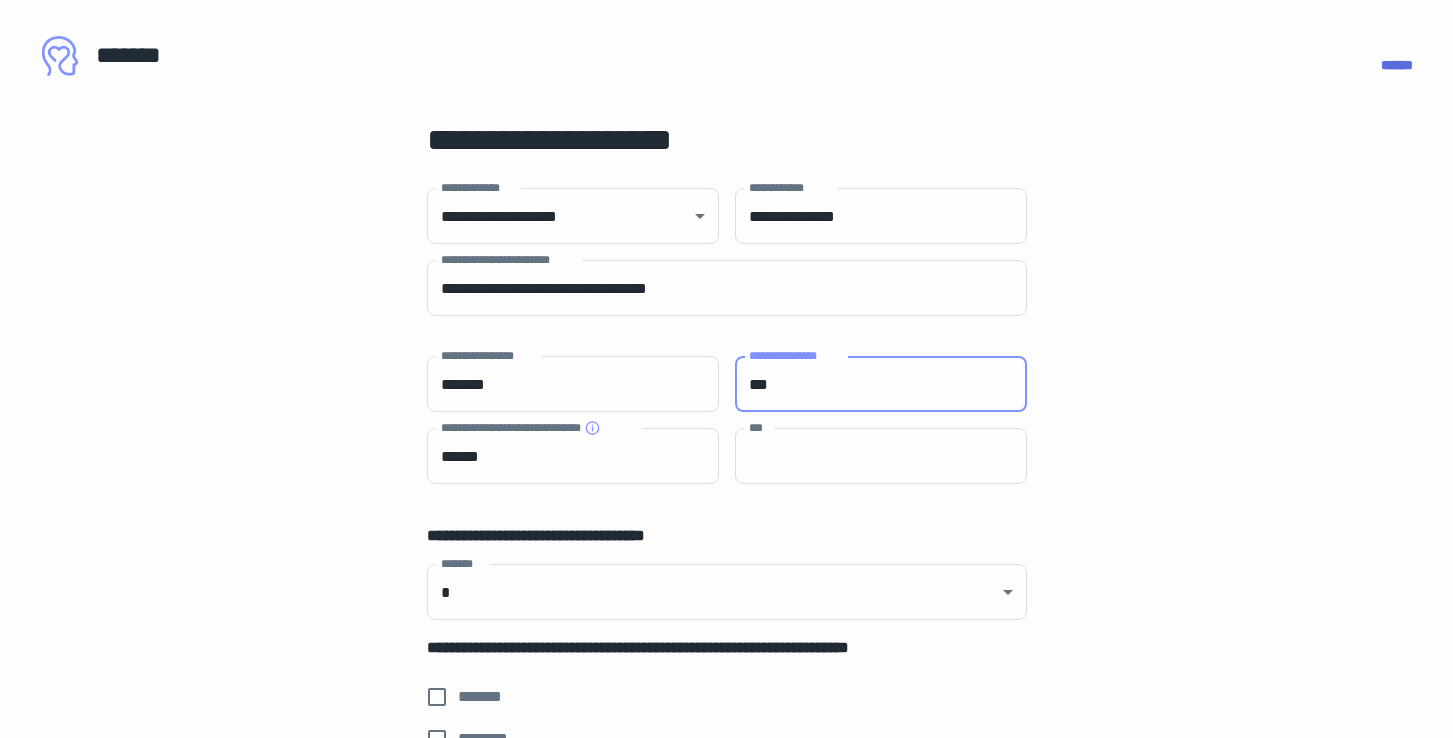 click on "***" at bounding box center [881, 384] 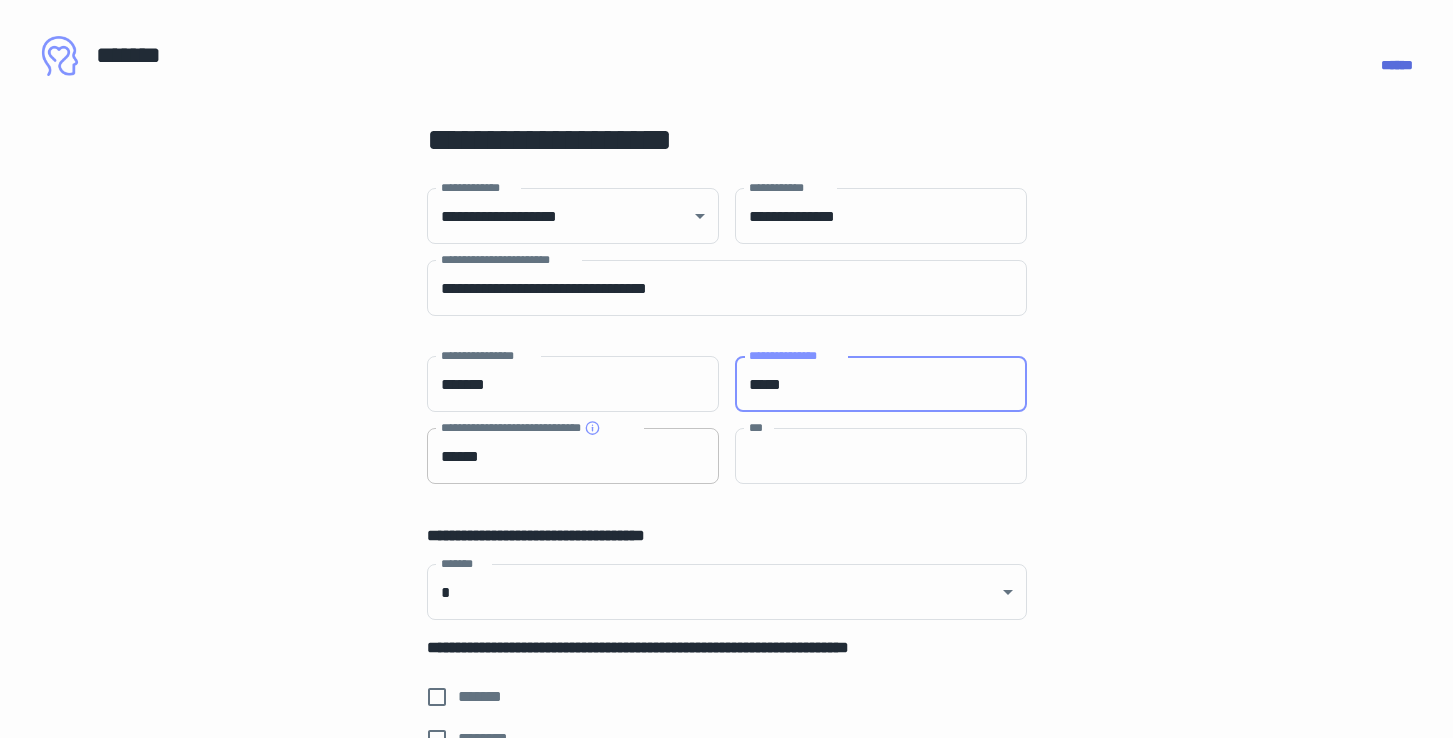 type on "*****" 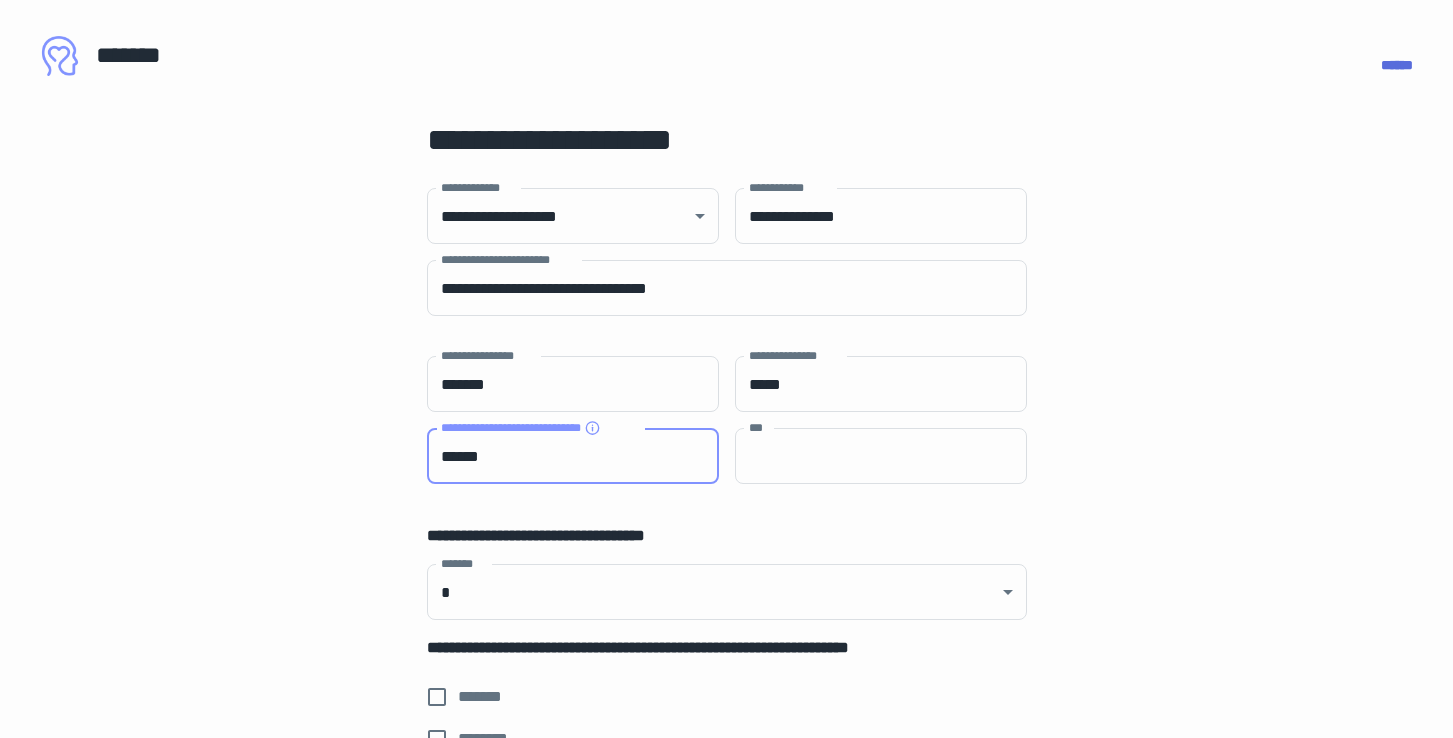 click on "******" at bounding box center [573, 456] 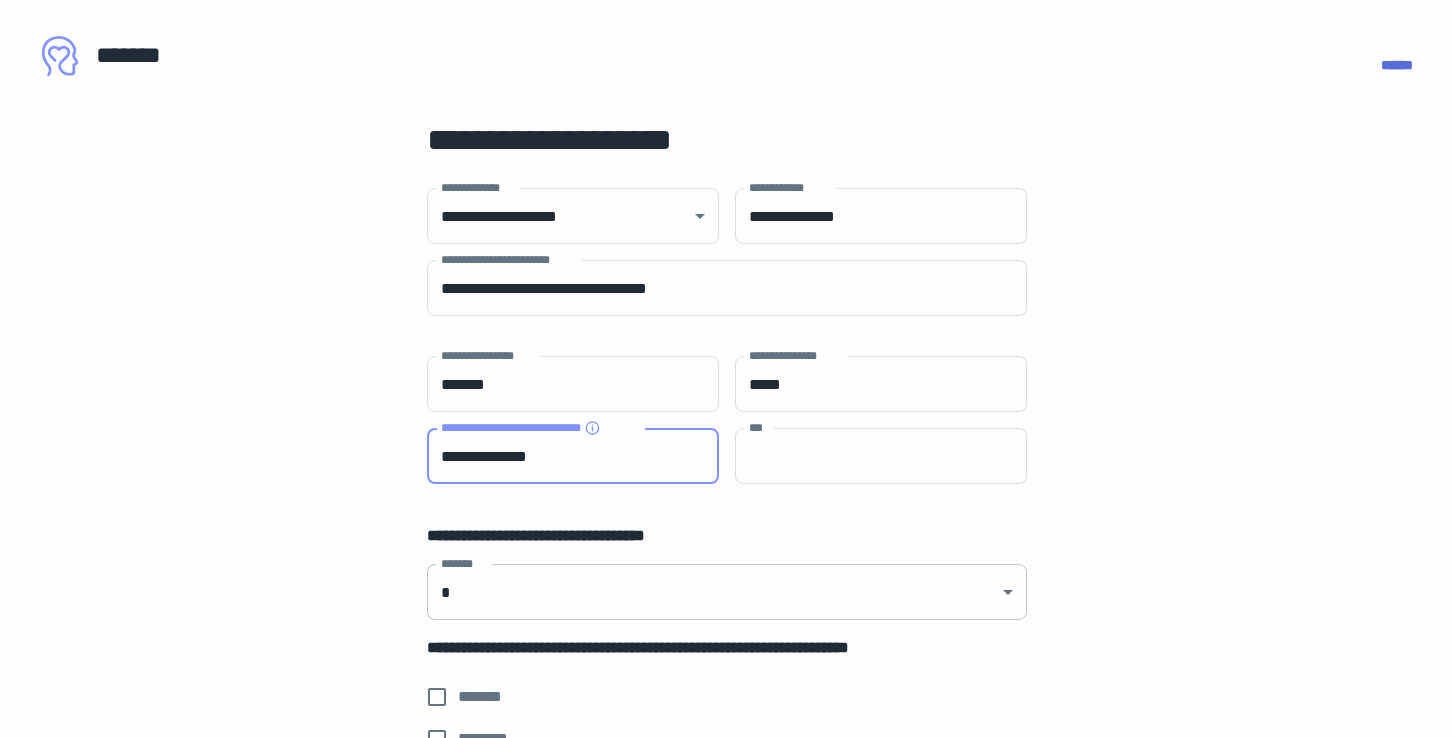 type on "**********" 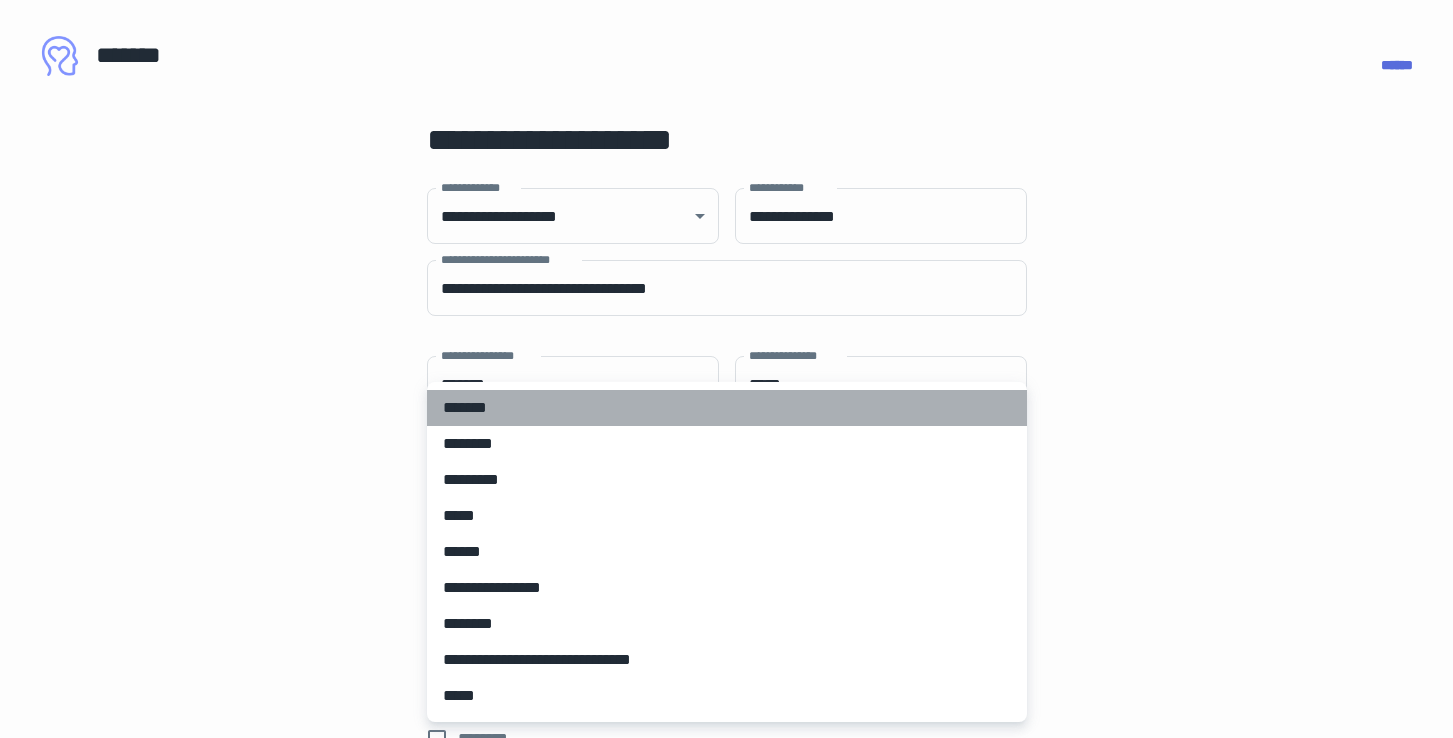 click on "*******" at bounding box center (727, 408) 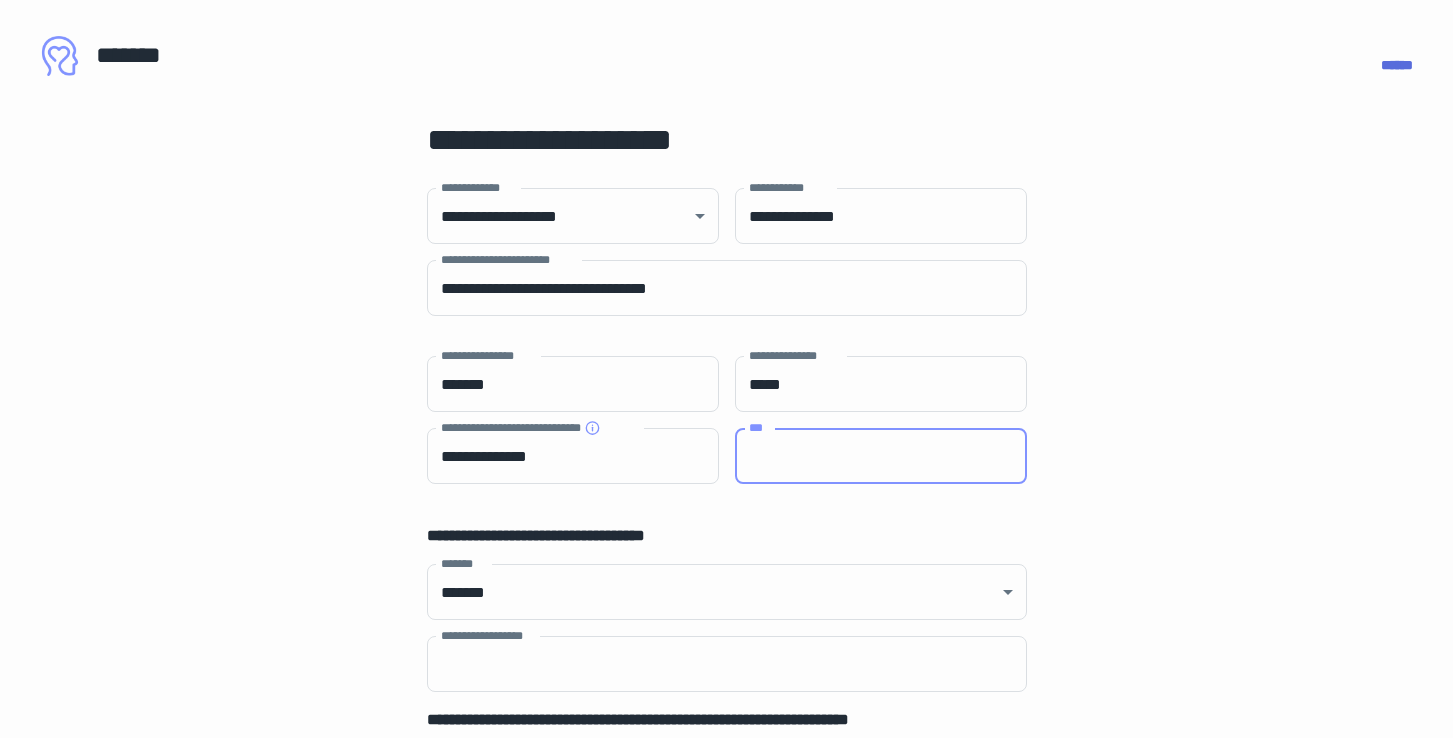 click on "***" at bounding box center (881, 456) 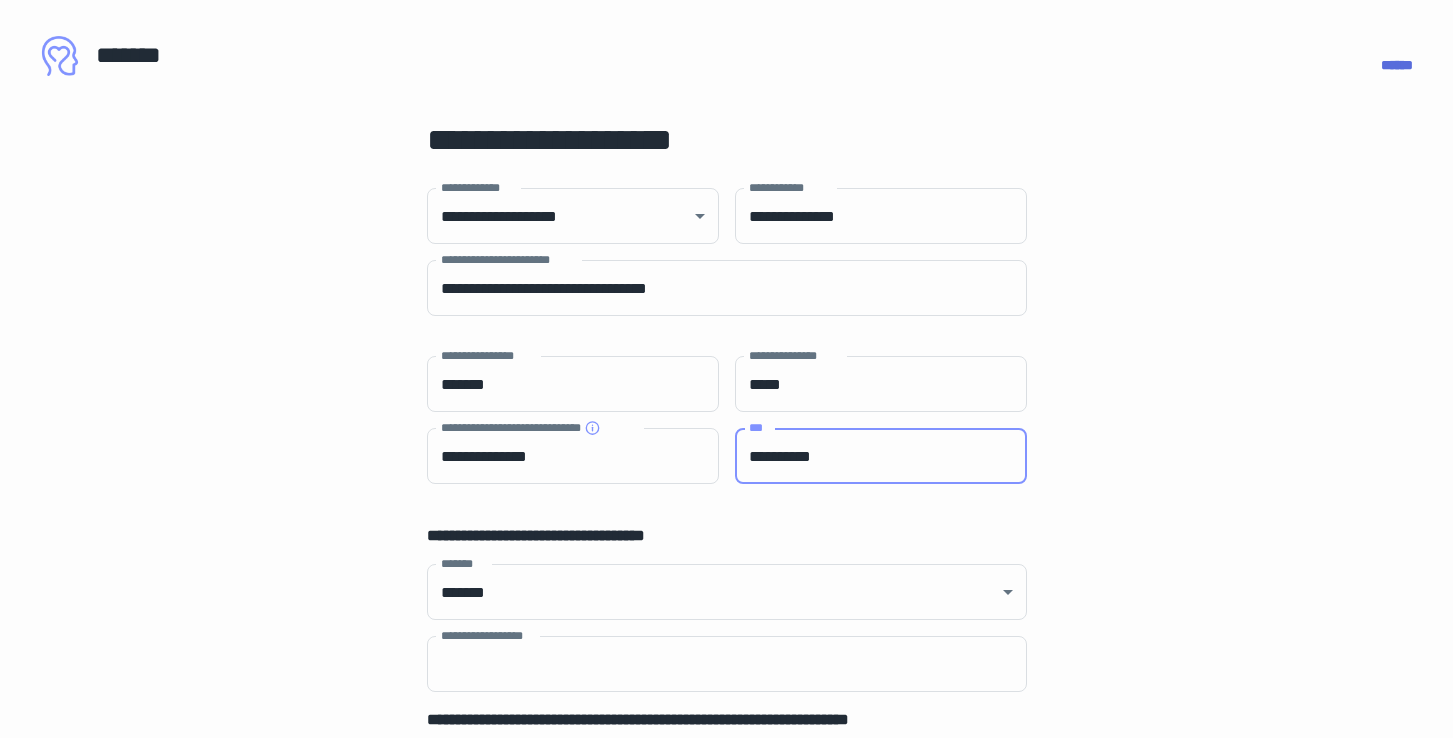 type on "**********" 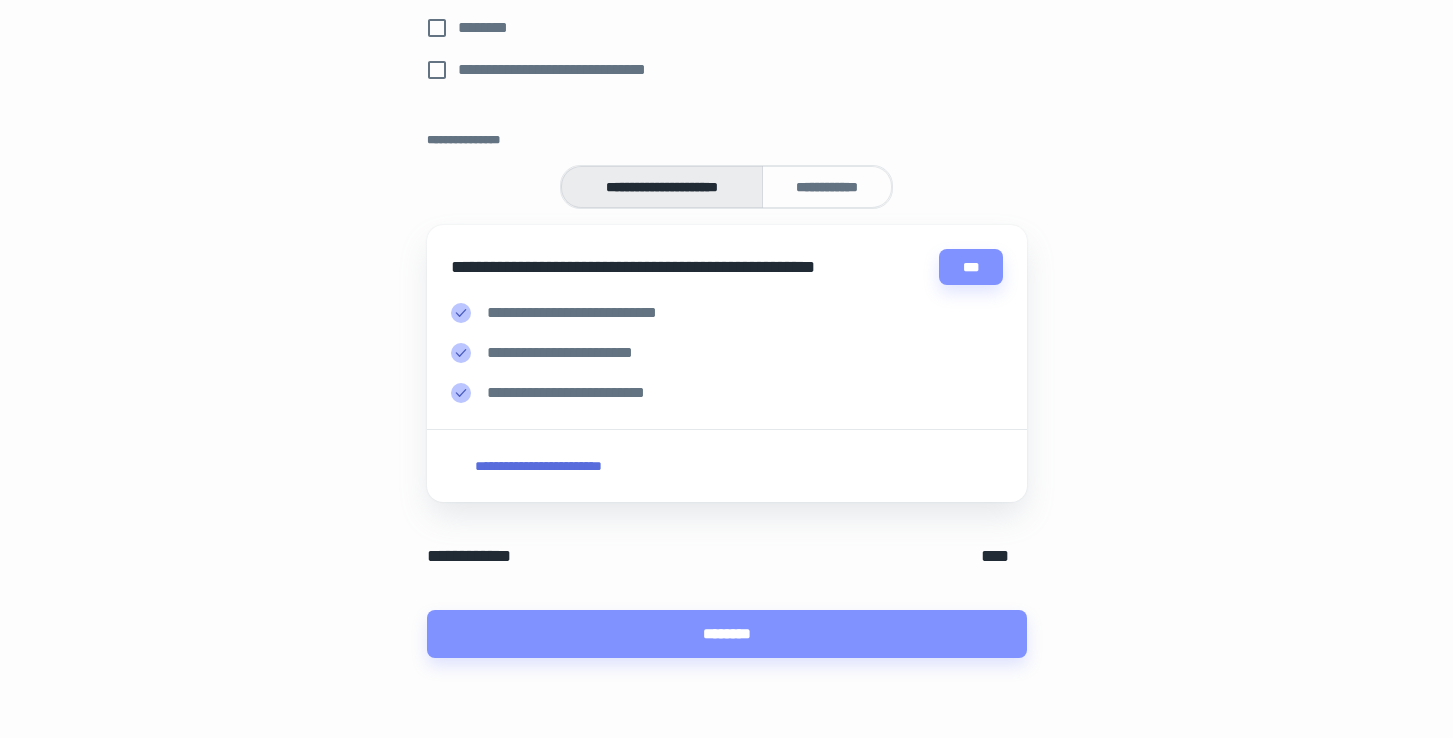 scroll, scrollTop: 950, scrollLeft: 0, axis: vertical 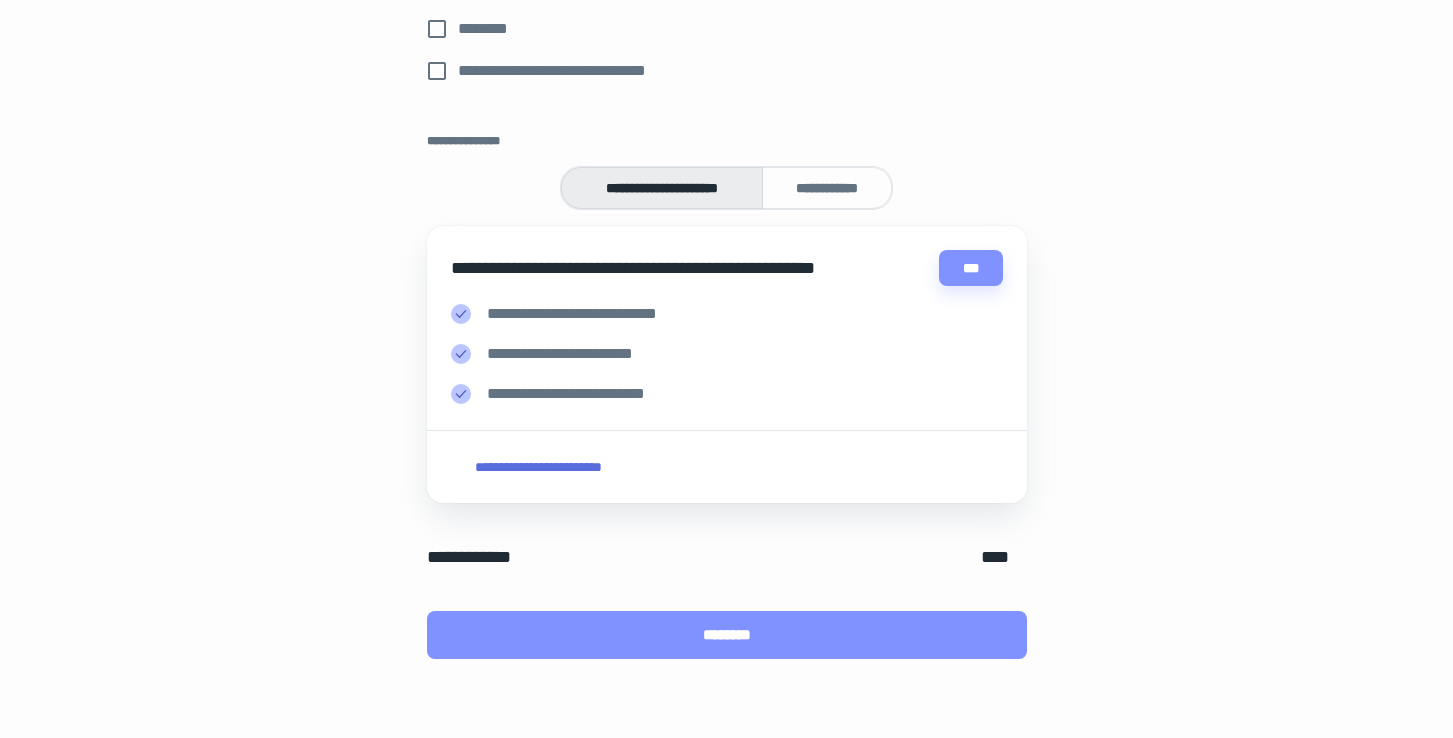 click on "********" at bounding box center (727, 635) 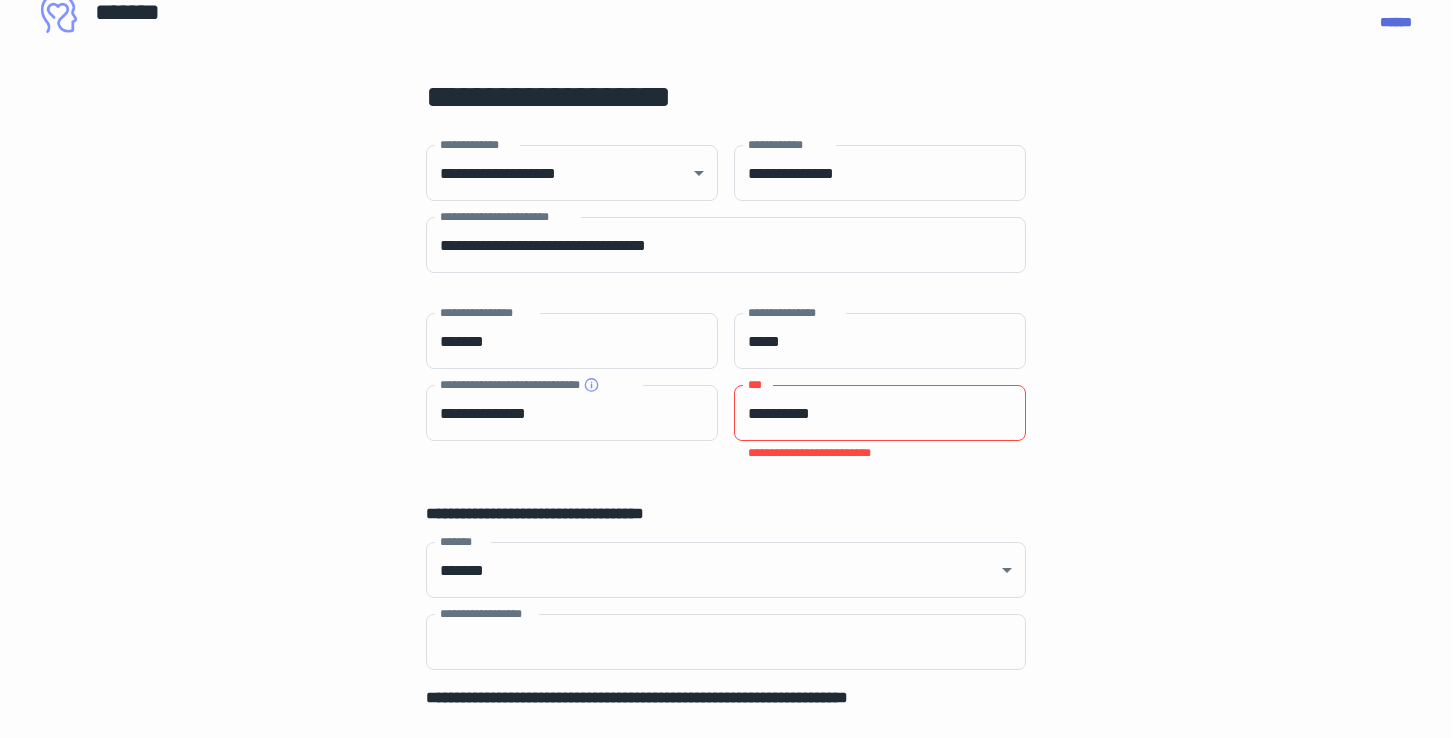 scroll, scrollTop: 0, scrollLeft: 1, axis: horizontal 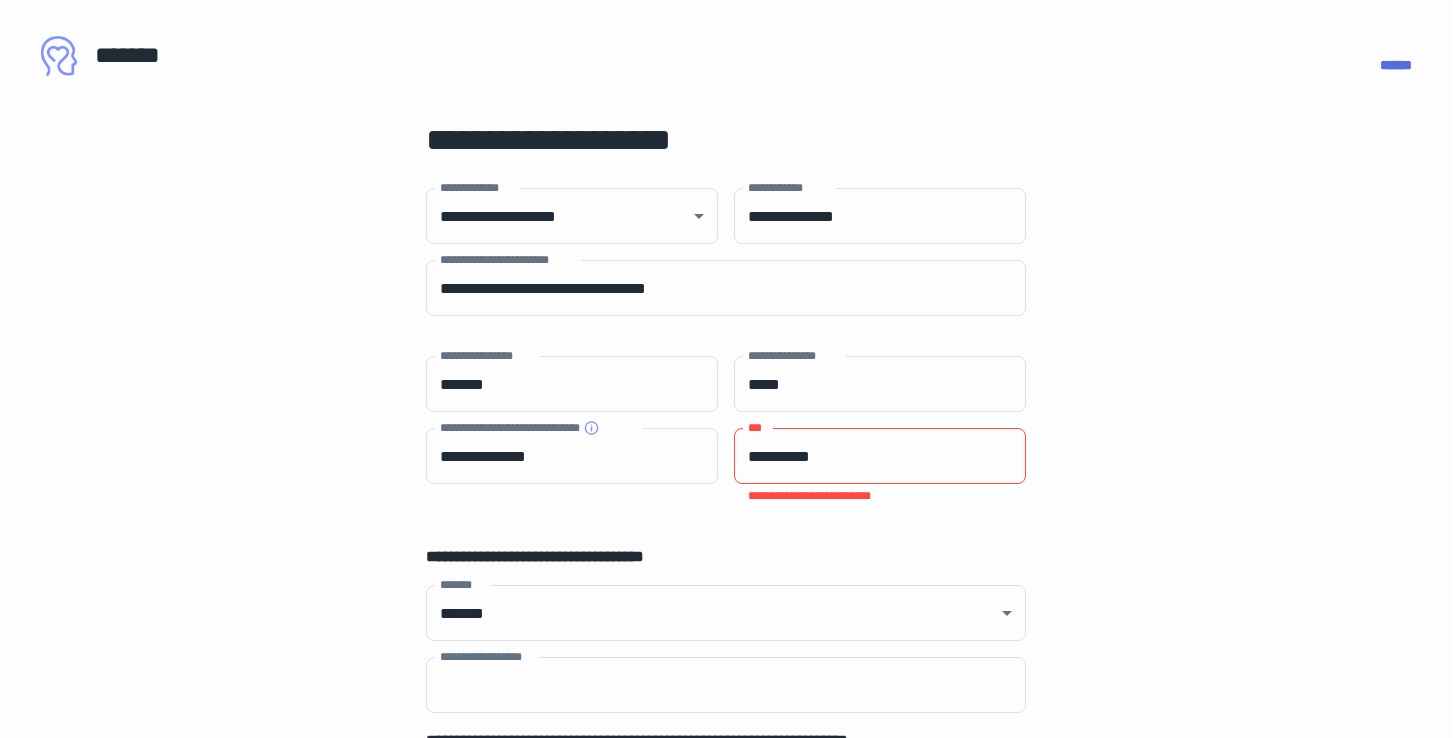 click on "******" at bounding box center [741, 41] 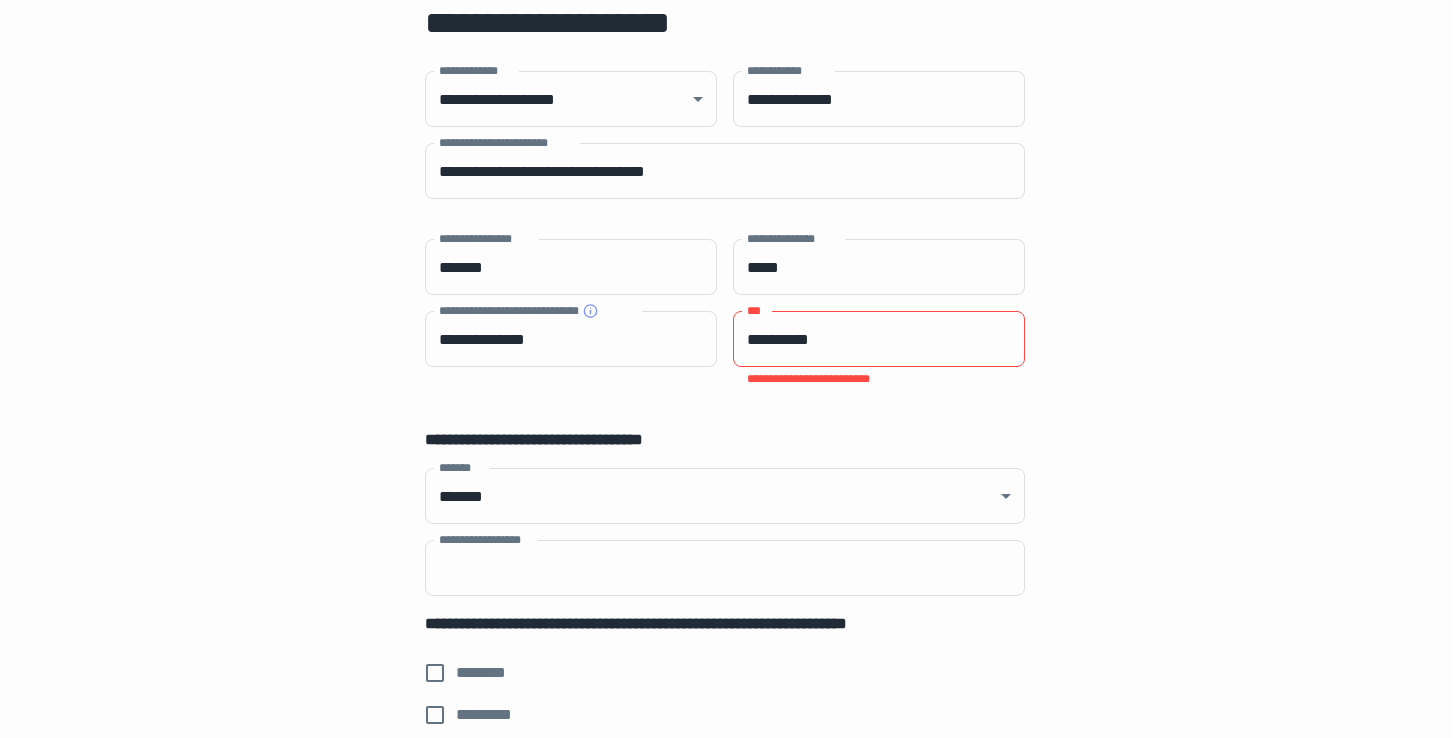scroll, scrollTop: 0, scrollLeft: 2, axis: horizontal 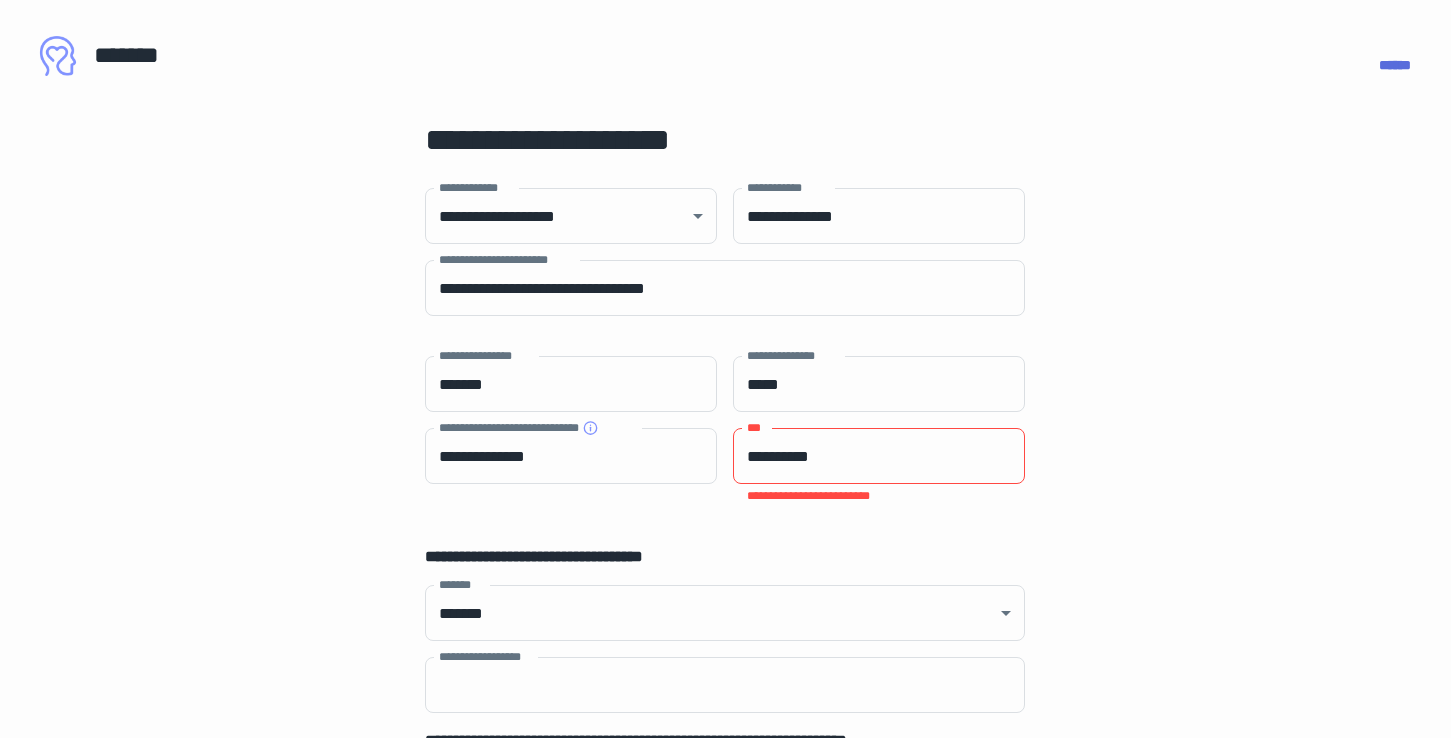 click on "**********" at bounding box center (879, 456) 